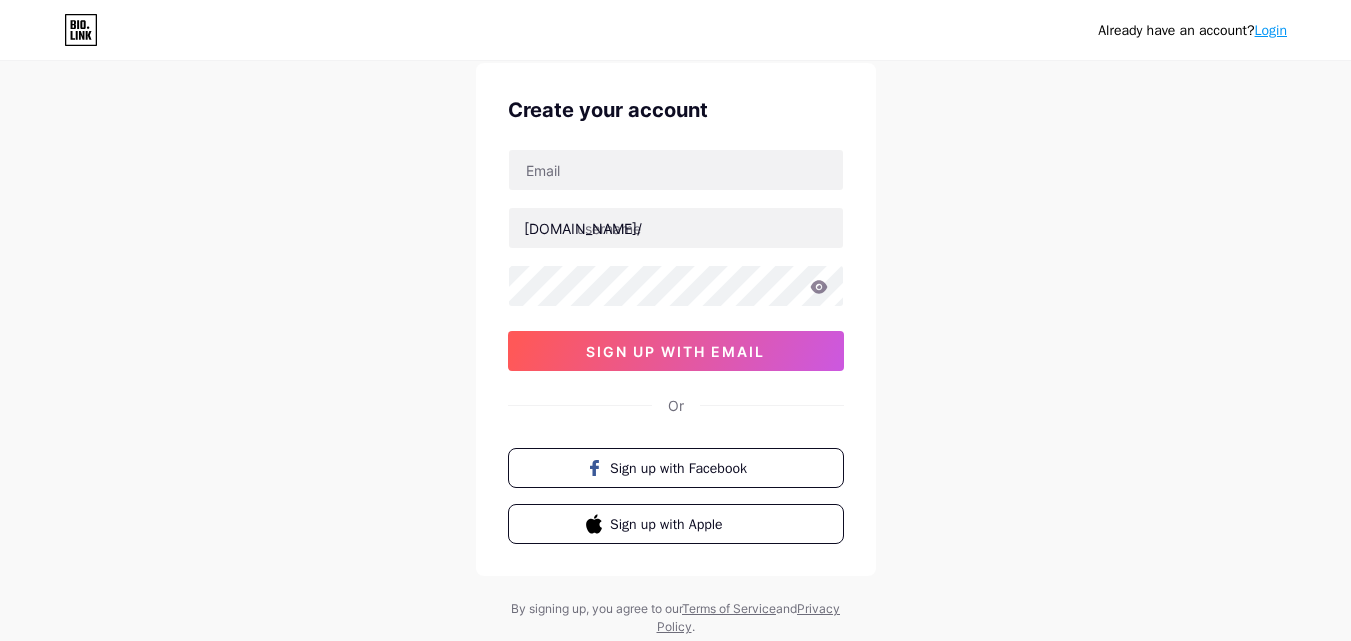 scroll, scrollTop: 0, scrollLeft: 0, axis: both 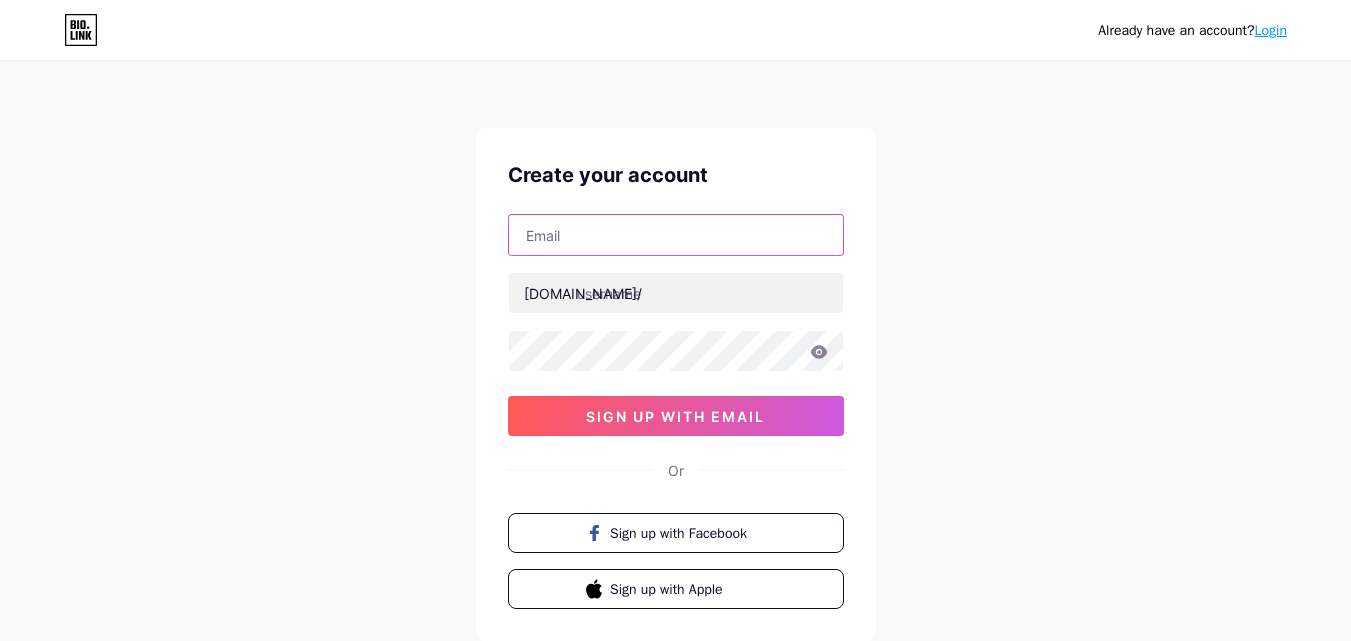 click at bounding box center (676, 235) 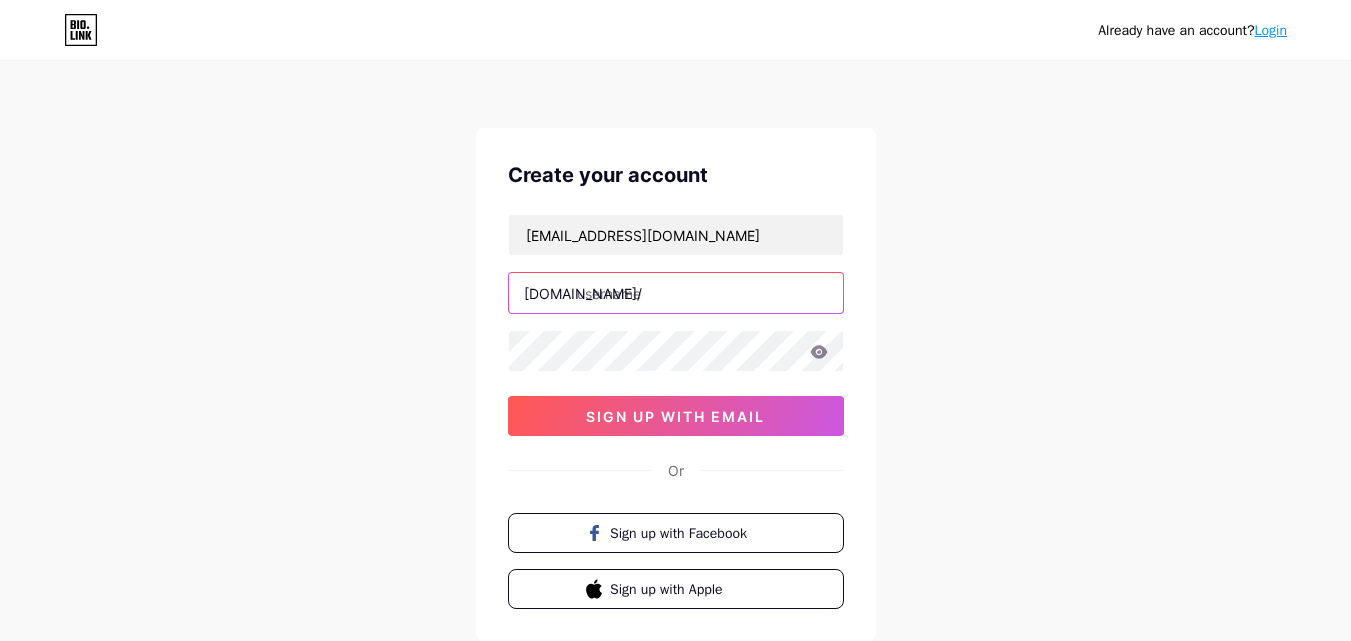 click at bounding box center (676, 293) 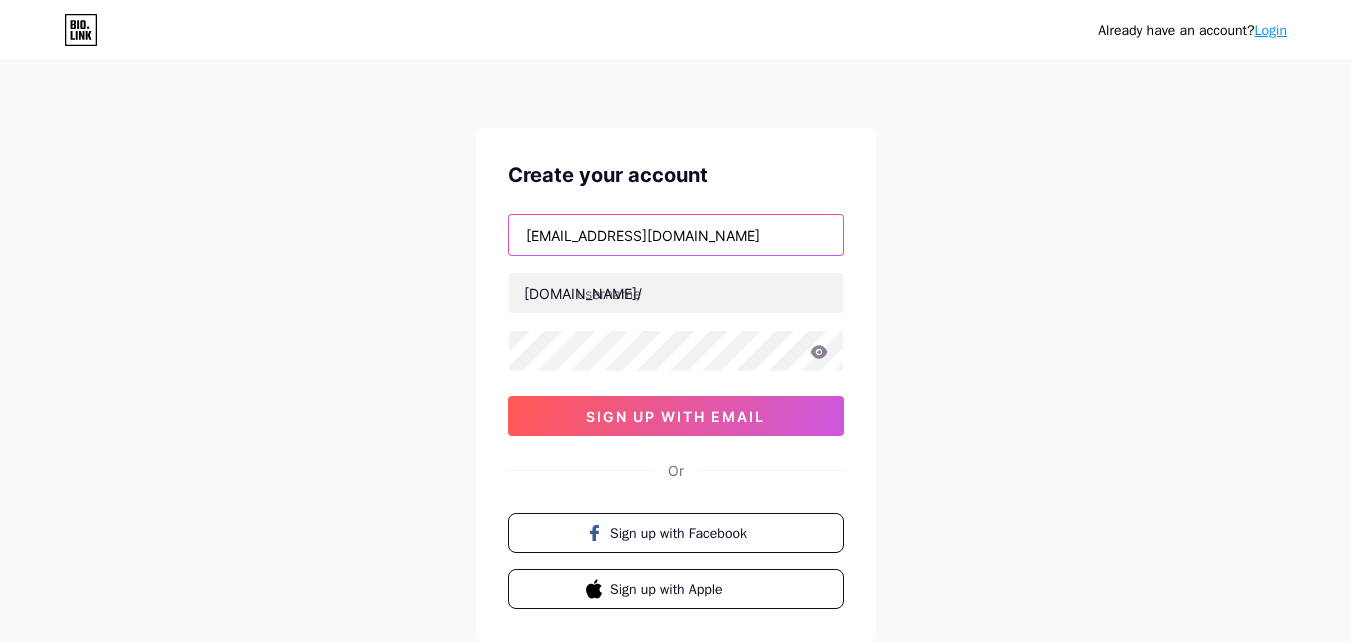 drag, startPoint x: 634, startPoint y: 236, endPoint x: 515, endPoint y: 217, distance: 120.50726 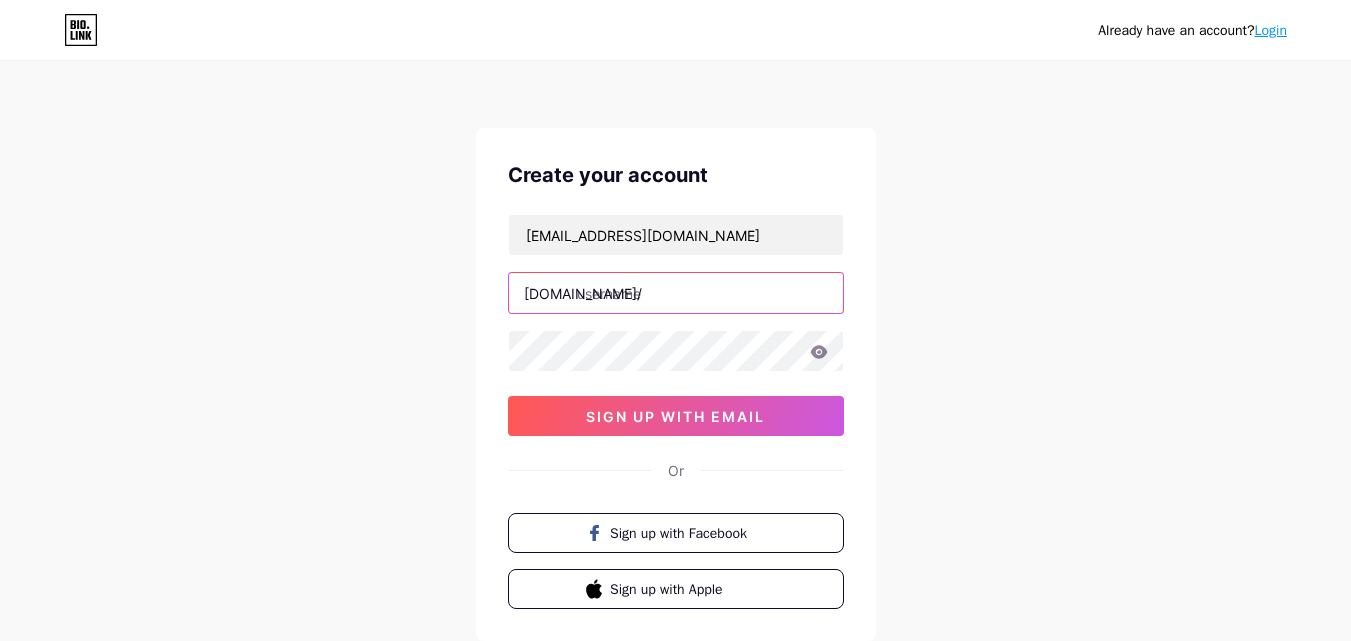 click at bounding box center [676, 293] 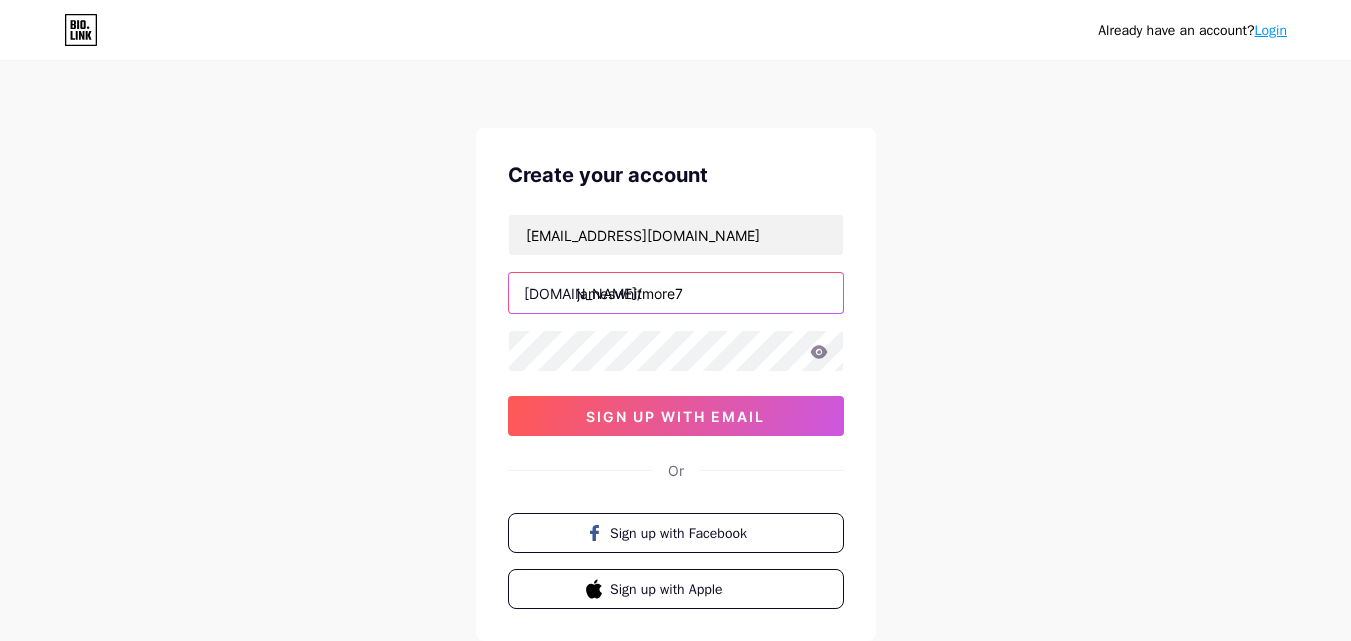 type on "jameswhitmore7" 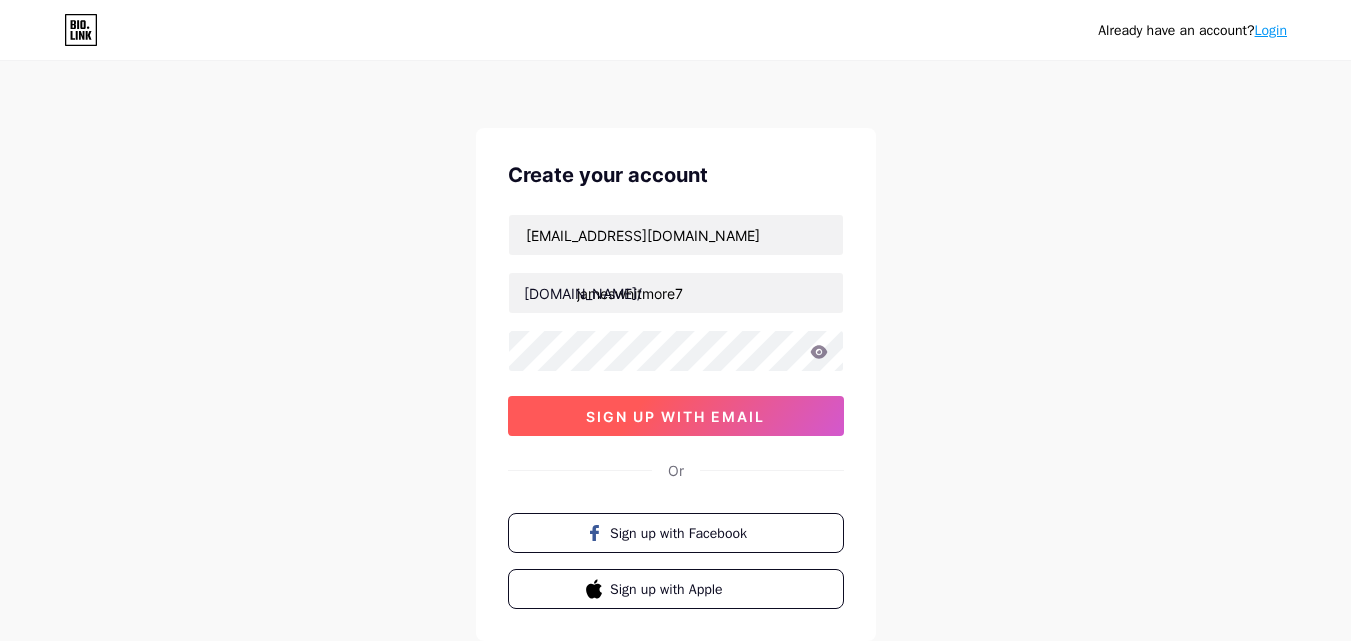 click on "sign up with email" at bounding box center (676, 416) 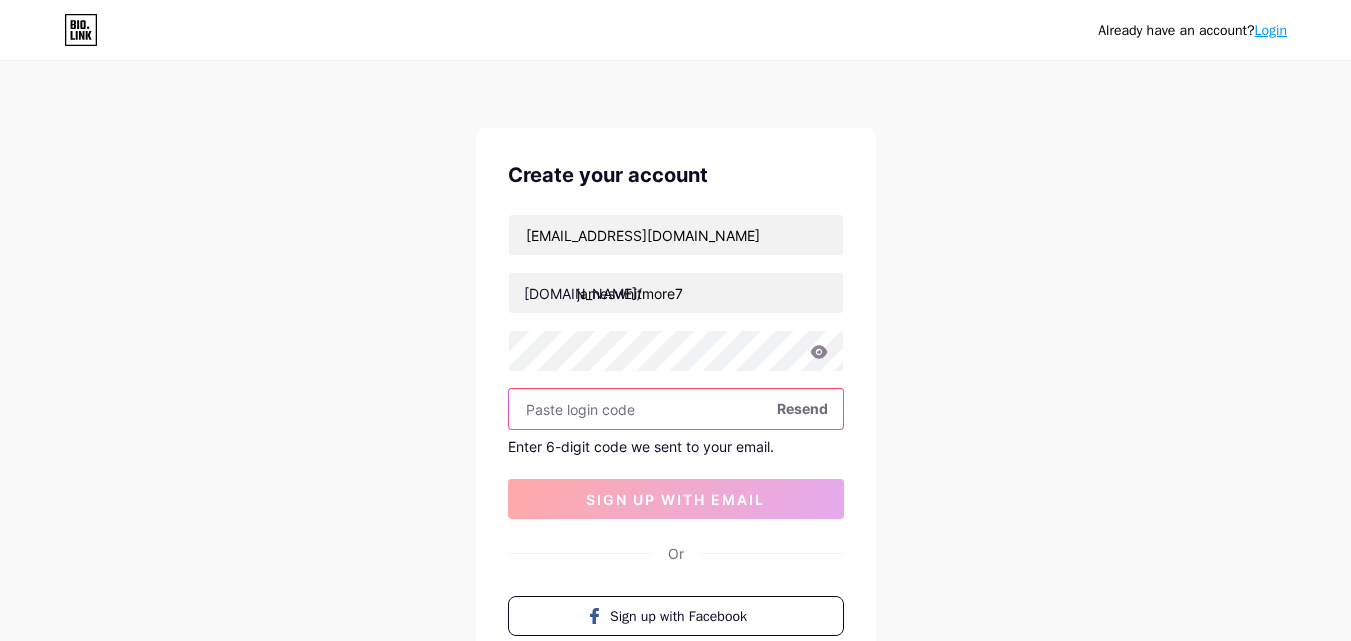 paste on "150690" 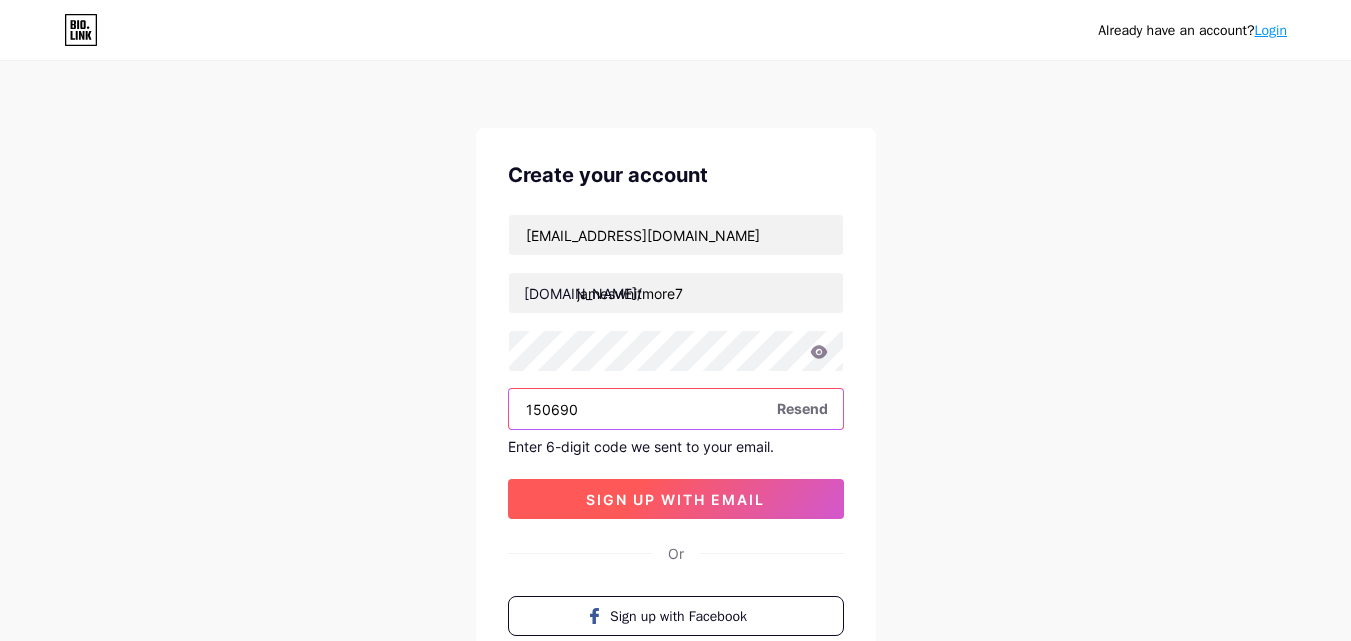 type on "150690" 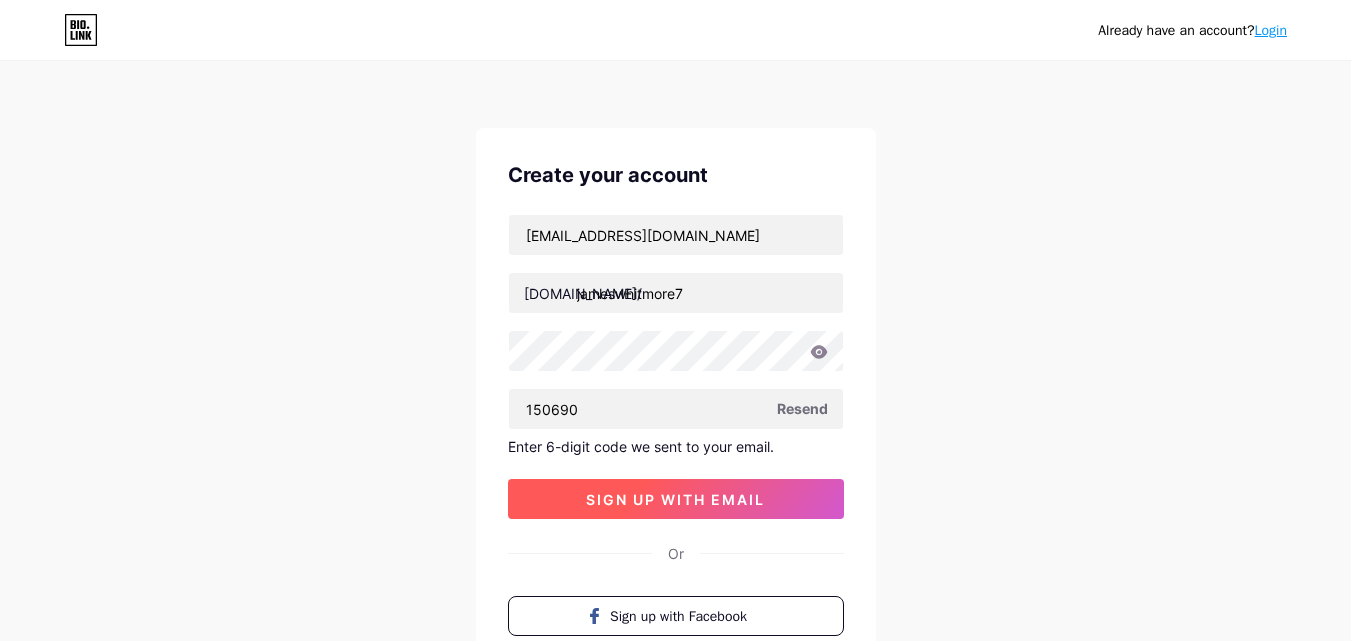 click on "sign up with email" at bounding box center [675, 499] 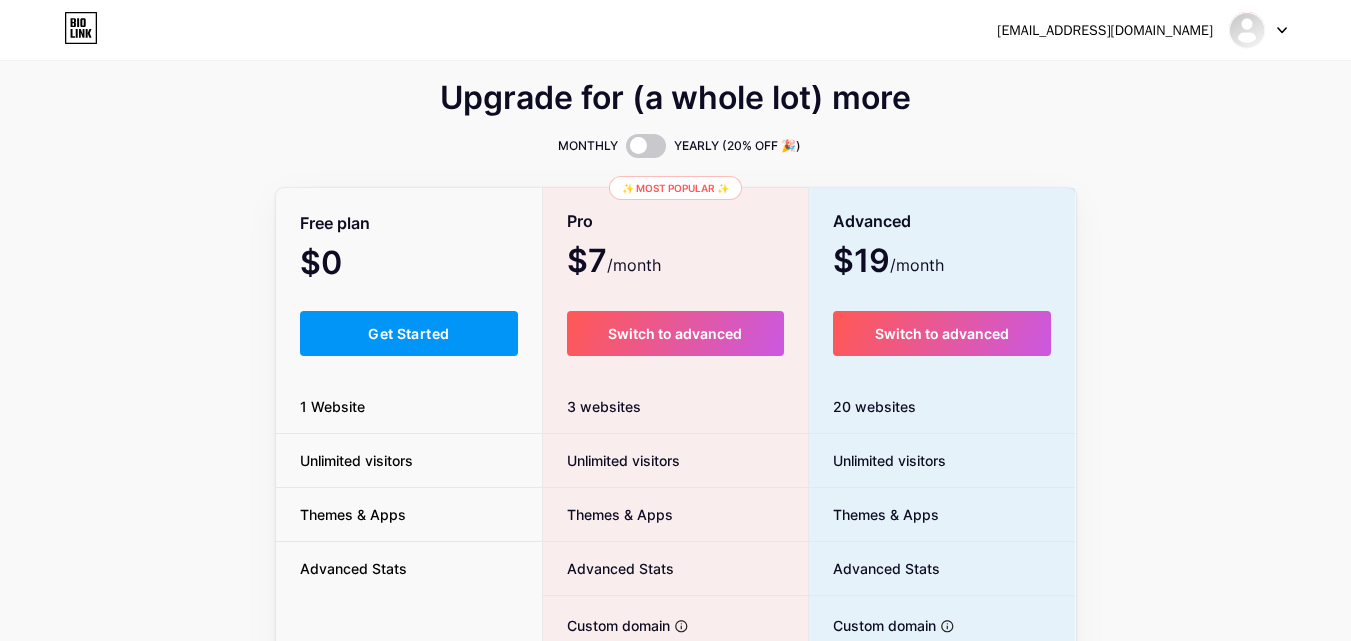 scroll, scrollTop: 0, scrollLeft: 0, axis: both 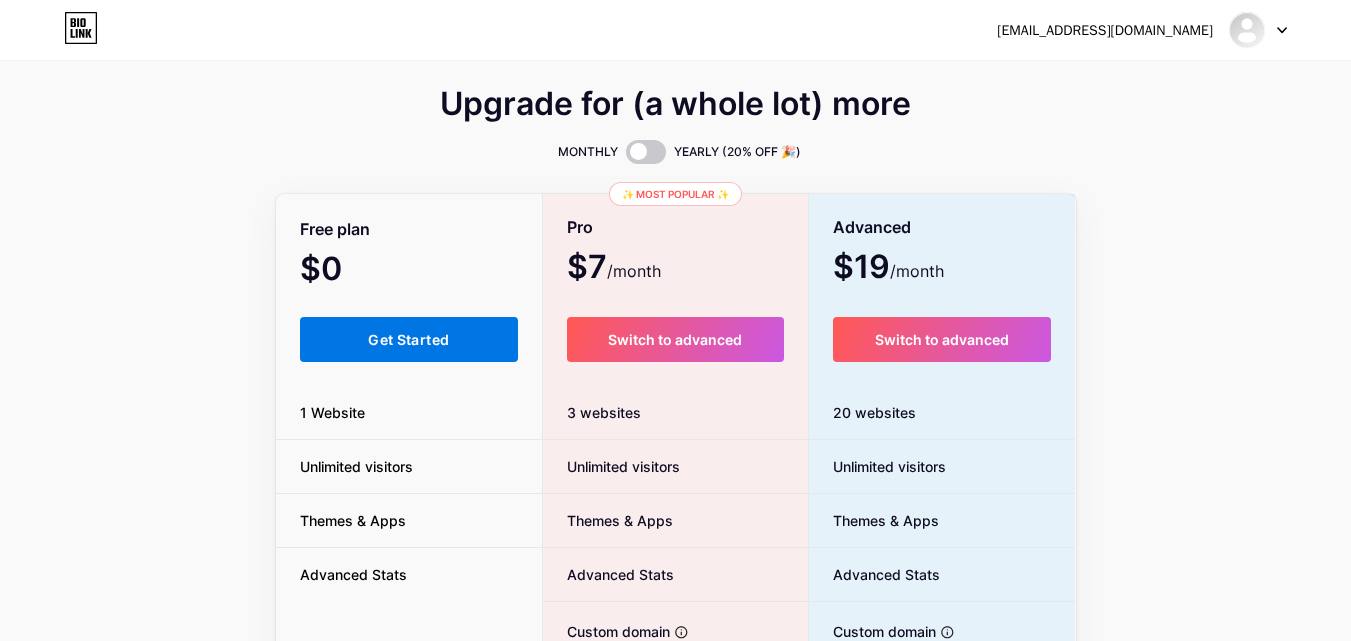 click on "Get Started" at bounding box center (409, 339) 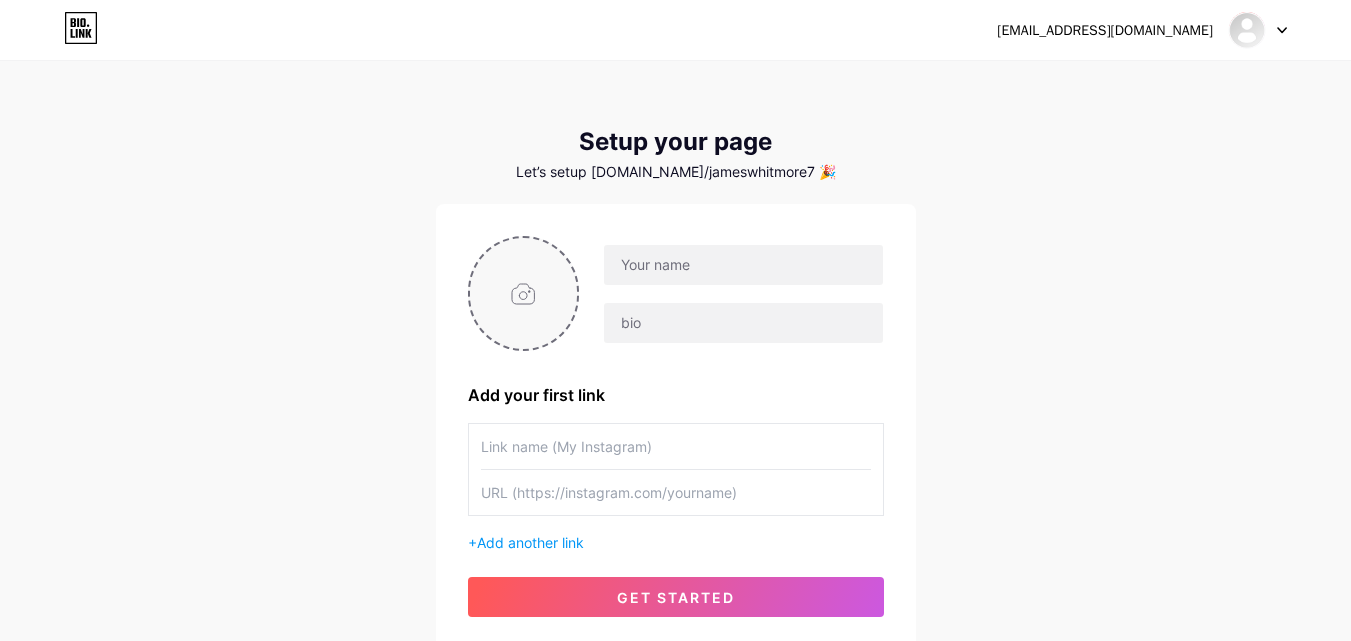 click at bounding box center [524, 293] 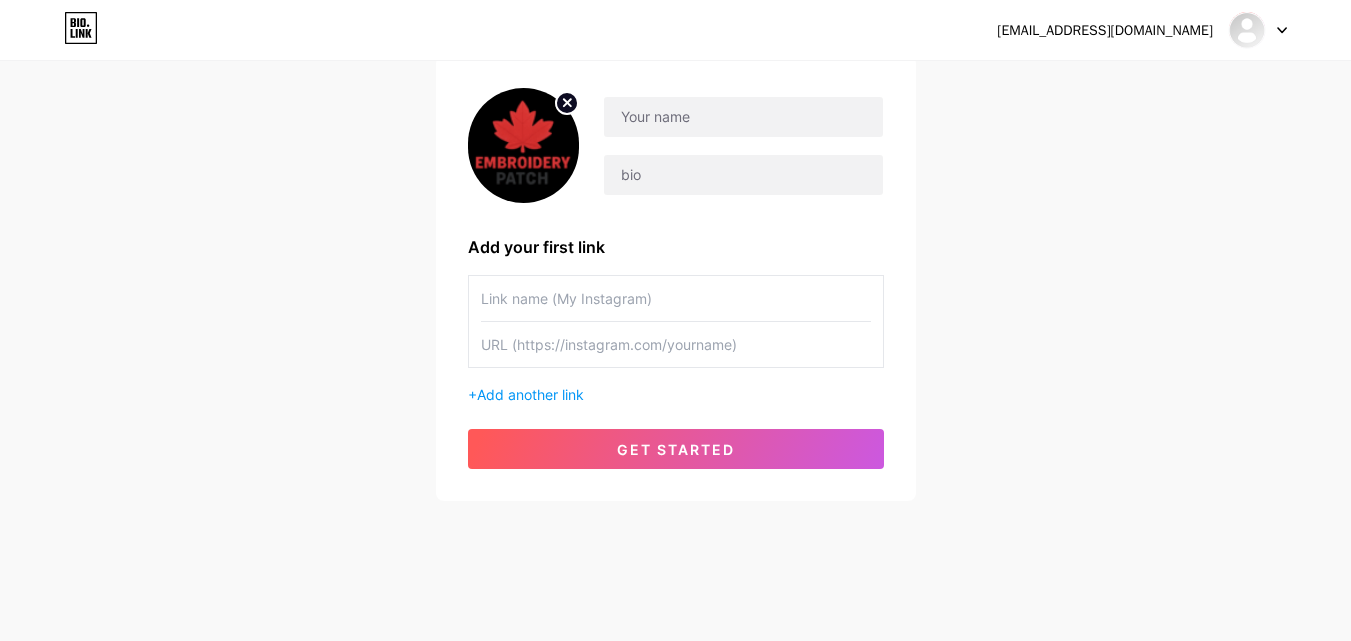 scroll, scrollTop: 152, scrollLeft: 0, axis: vertical 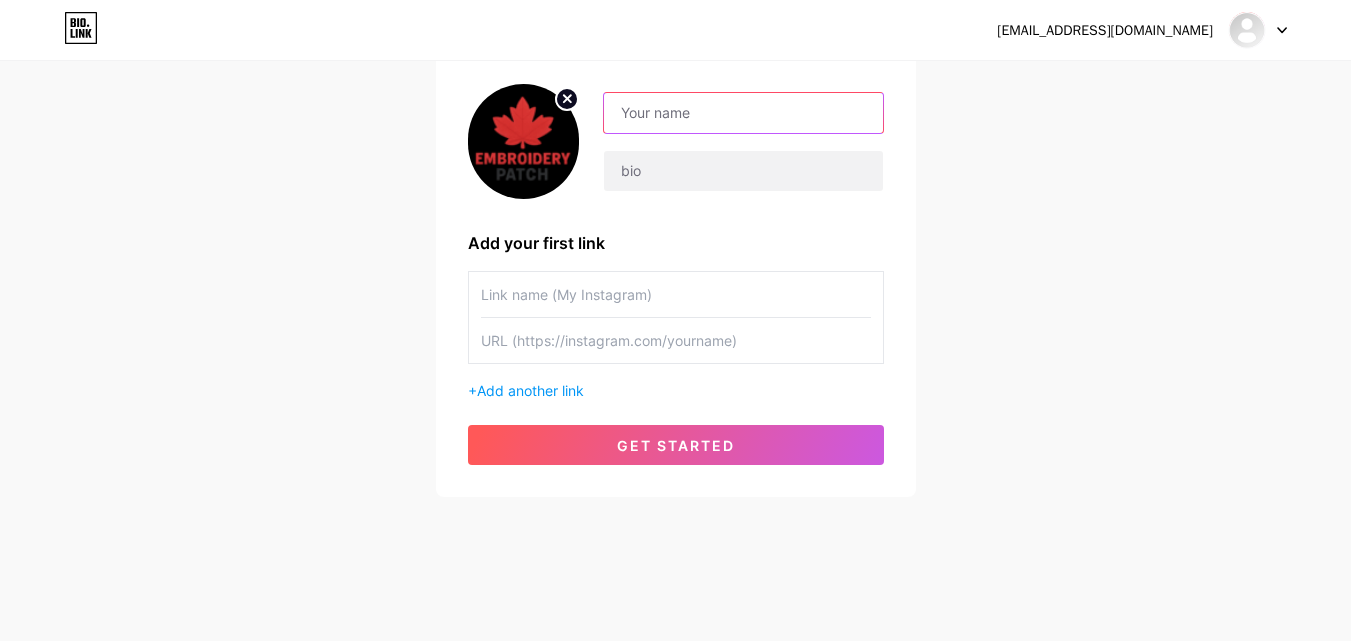 click at bounding box center (743, 113) 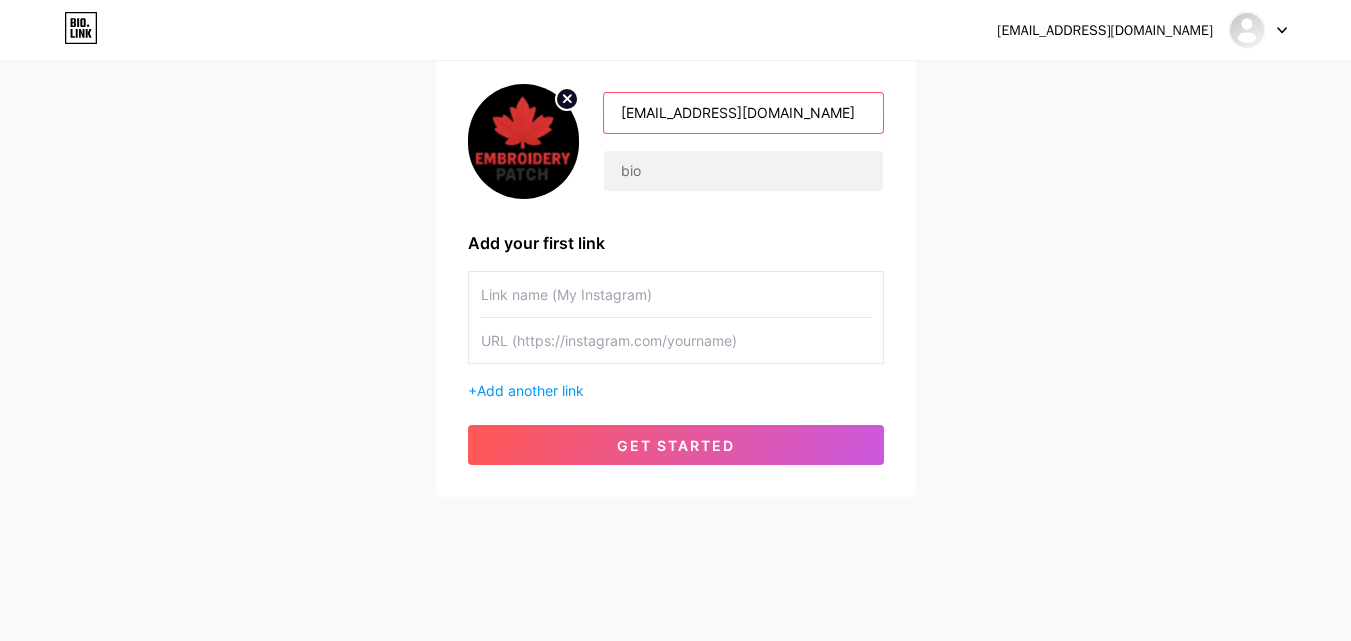 drag, startPoint x: 844, startPoint y: 120, endPoint x: 738, endPoint y: 119, distance: 106.004715 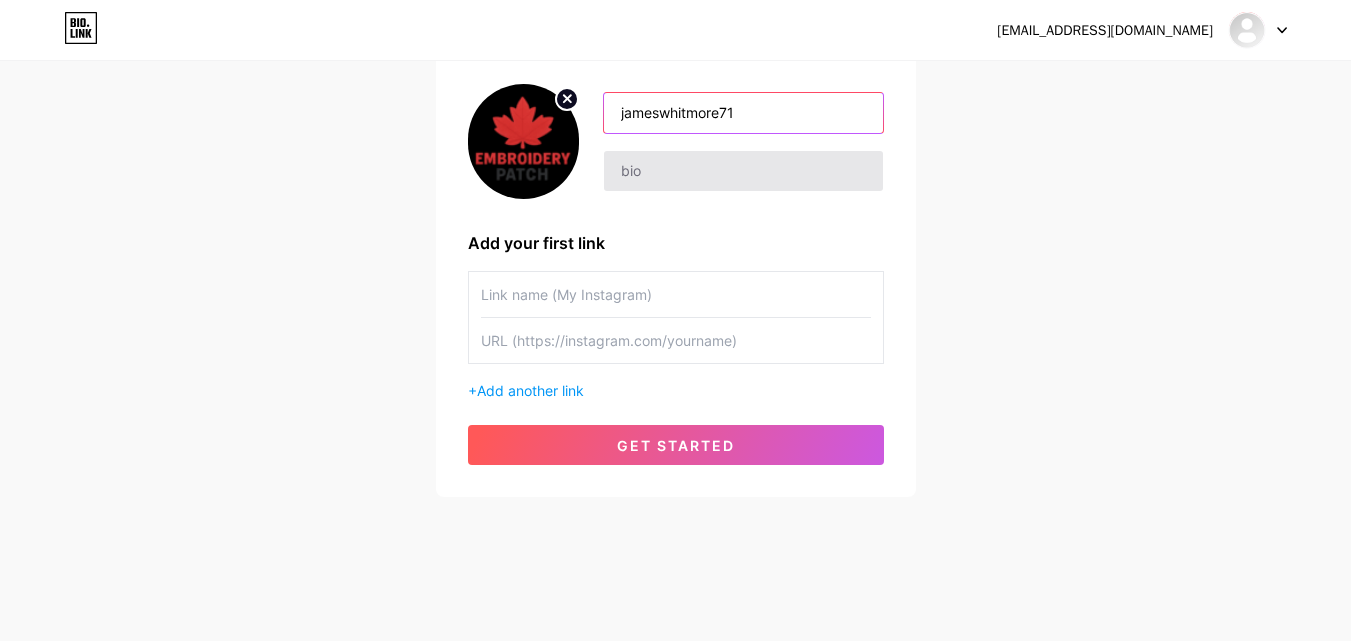 type on "jameswhitmore71" 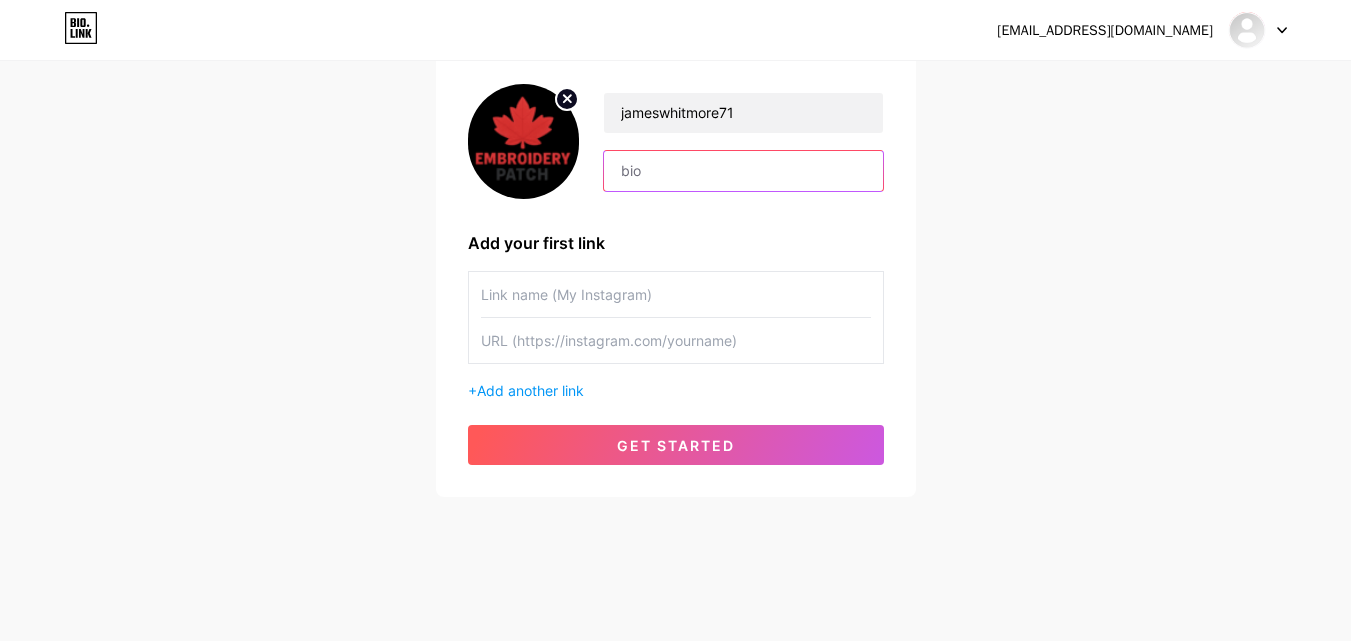 click at bounding box center (743, 171) 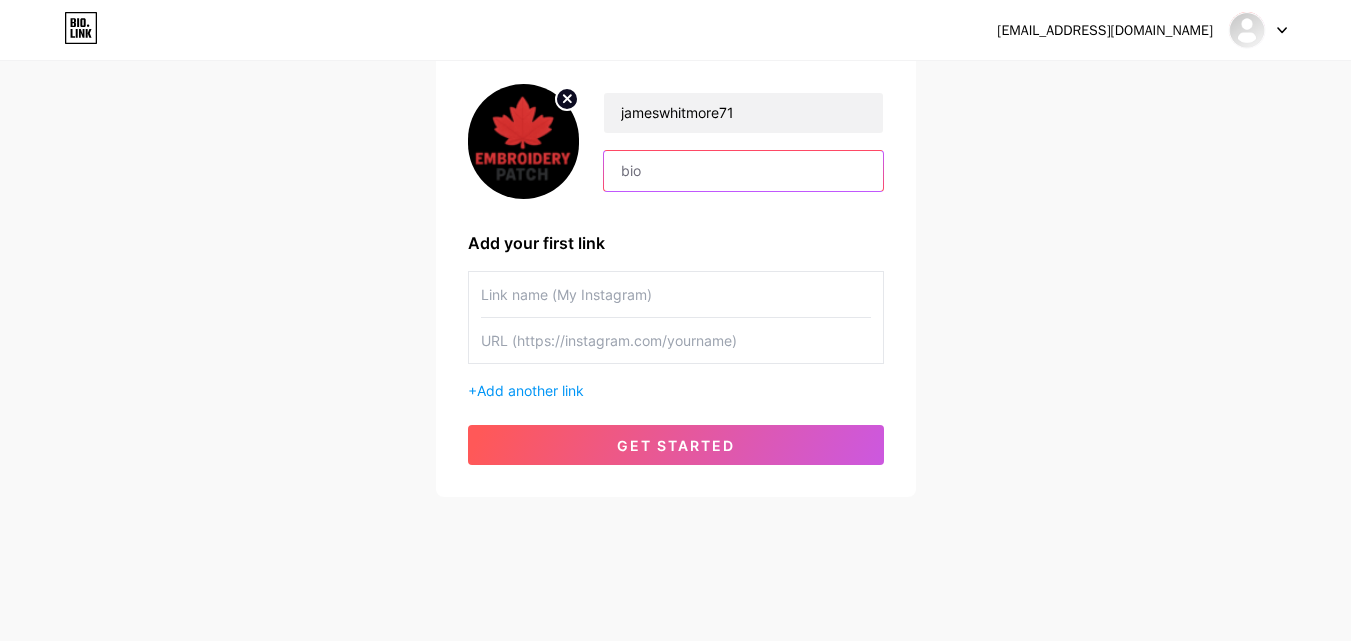 paste on "Embroidery Patch Canada – Custom Patches from Toronto’s Top Embroidery Company" 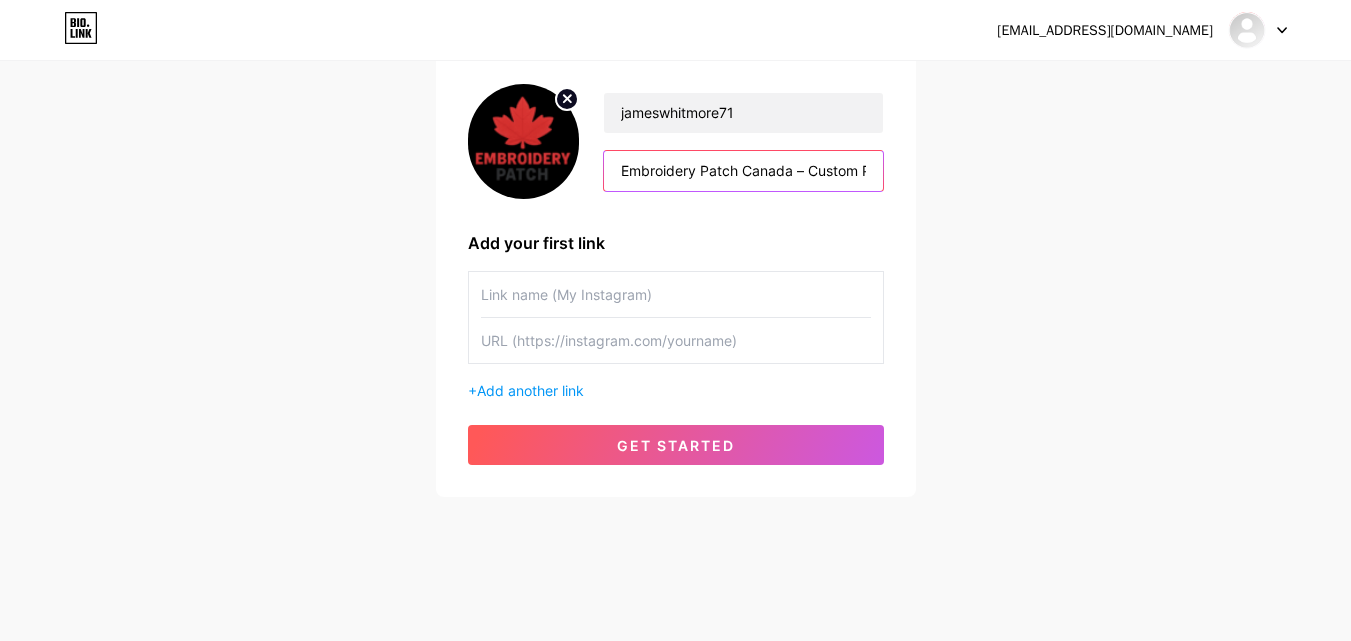 scroll, scrollTop: 0, scrollLeft: 326, axis: horizontal 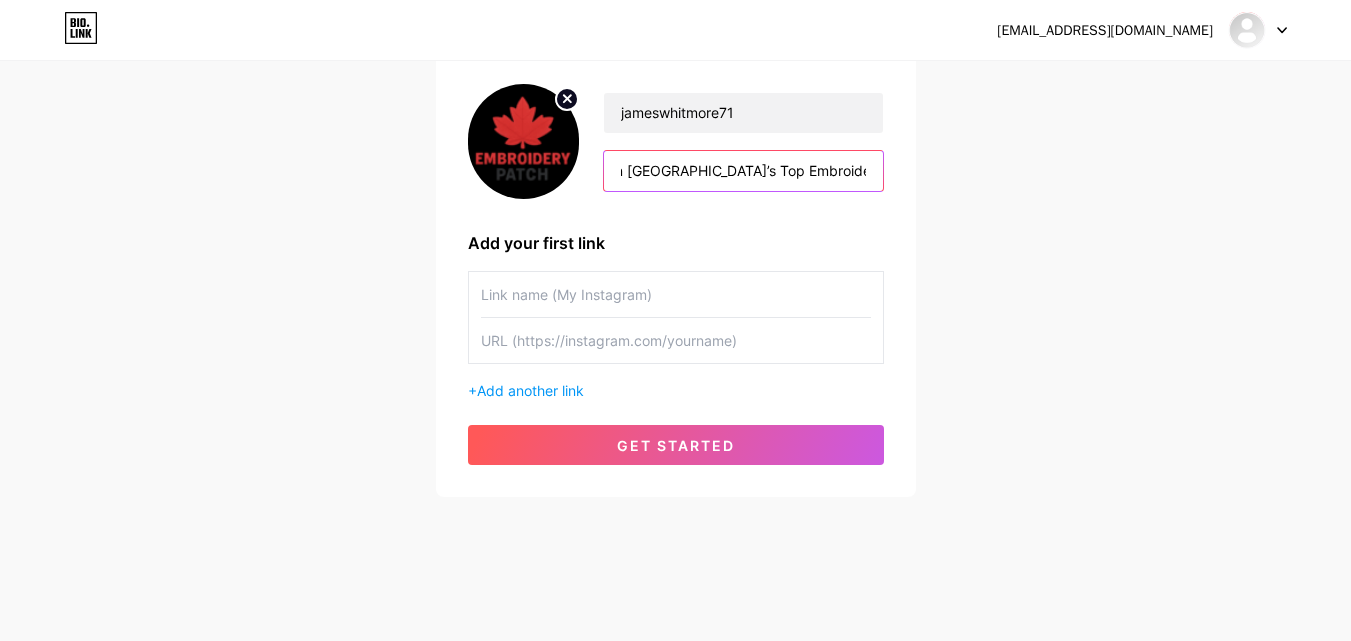 type on "Embroidery Patch Canada – Custom Patches from Toronto’s Top Embroidery Company" 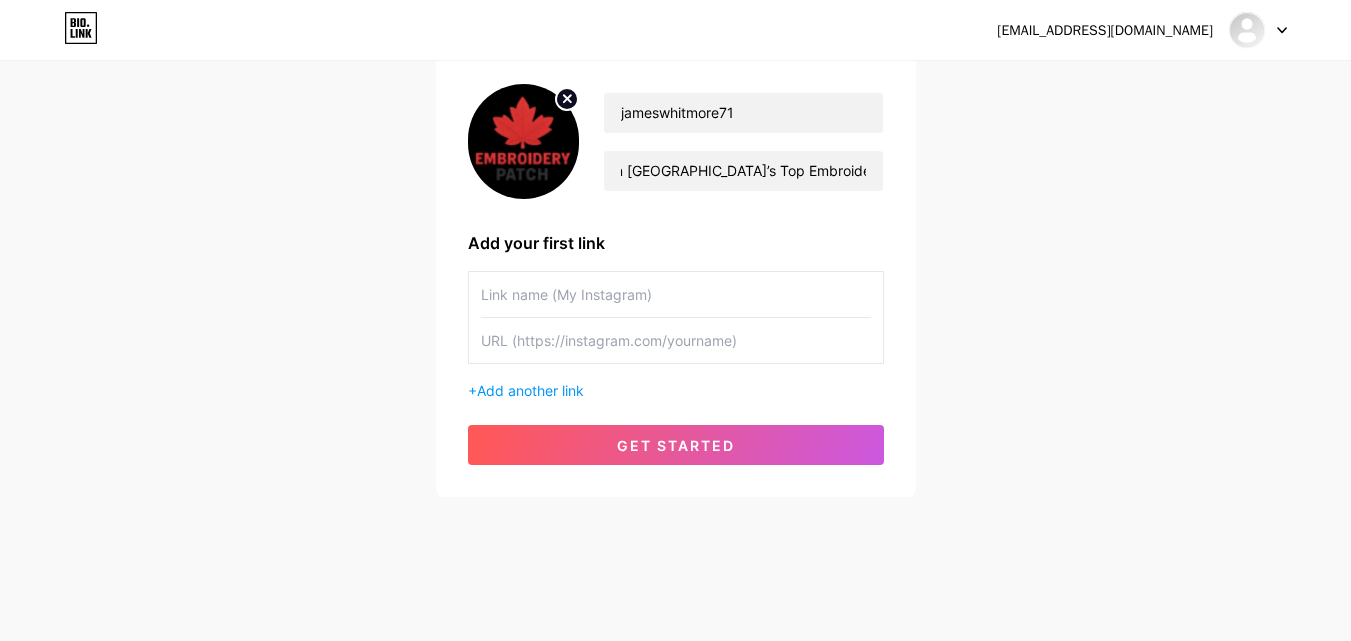 scroll, scrollTop: 0, scrollLeft: 0, axis: both 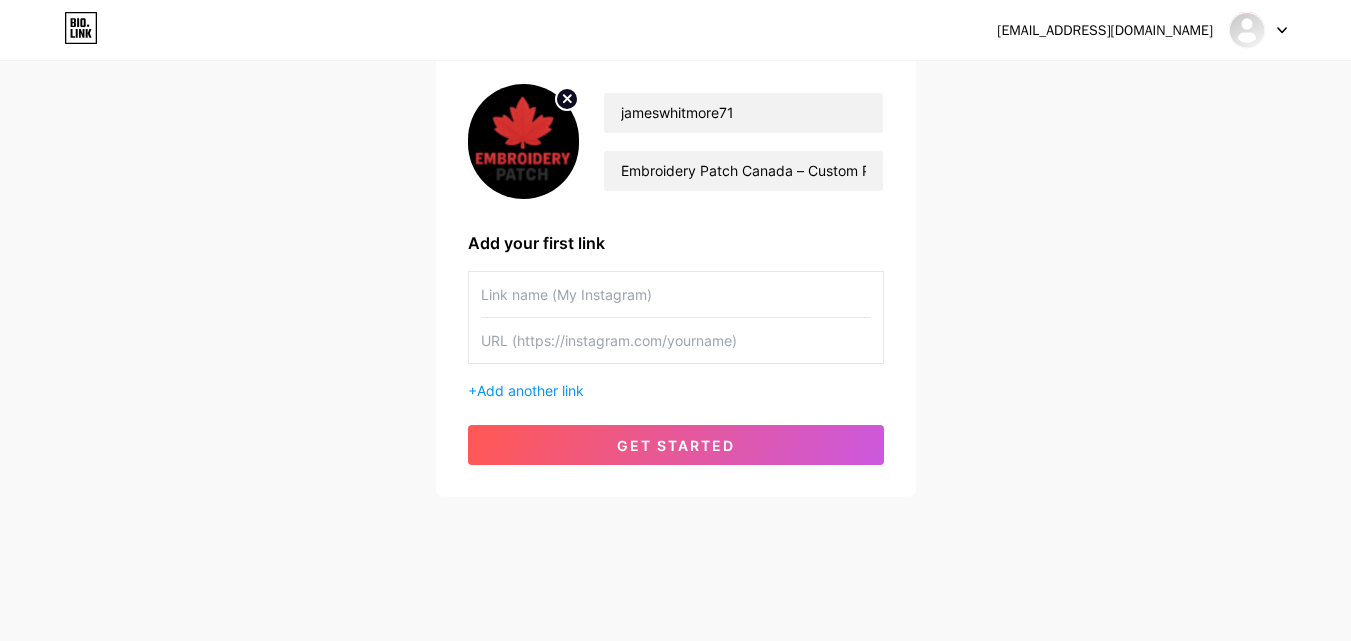 click on "jameswhitmore71     Embroidery Patch Canada – Custom Patches from Toronto’s Top Embroidery Company     Add your first link
+  Add another link     get started" at bounding box center [676, 274] 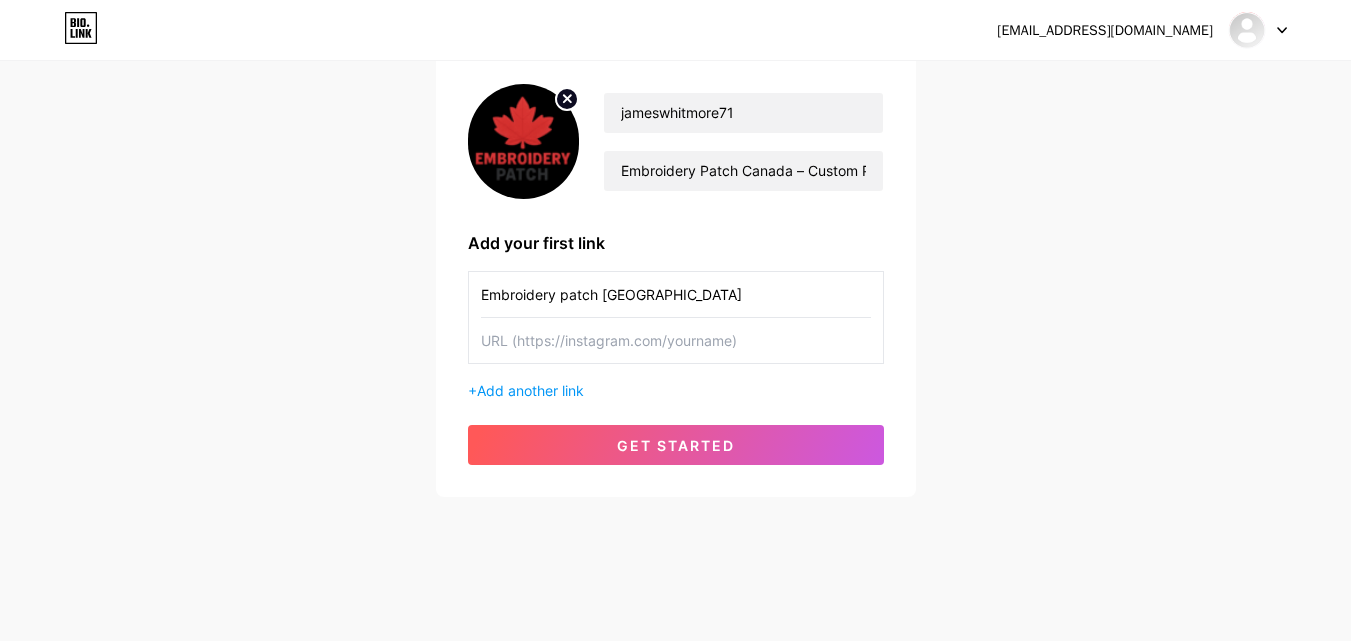 type on "Embroidery patch canada" 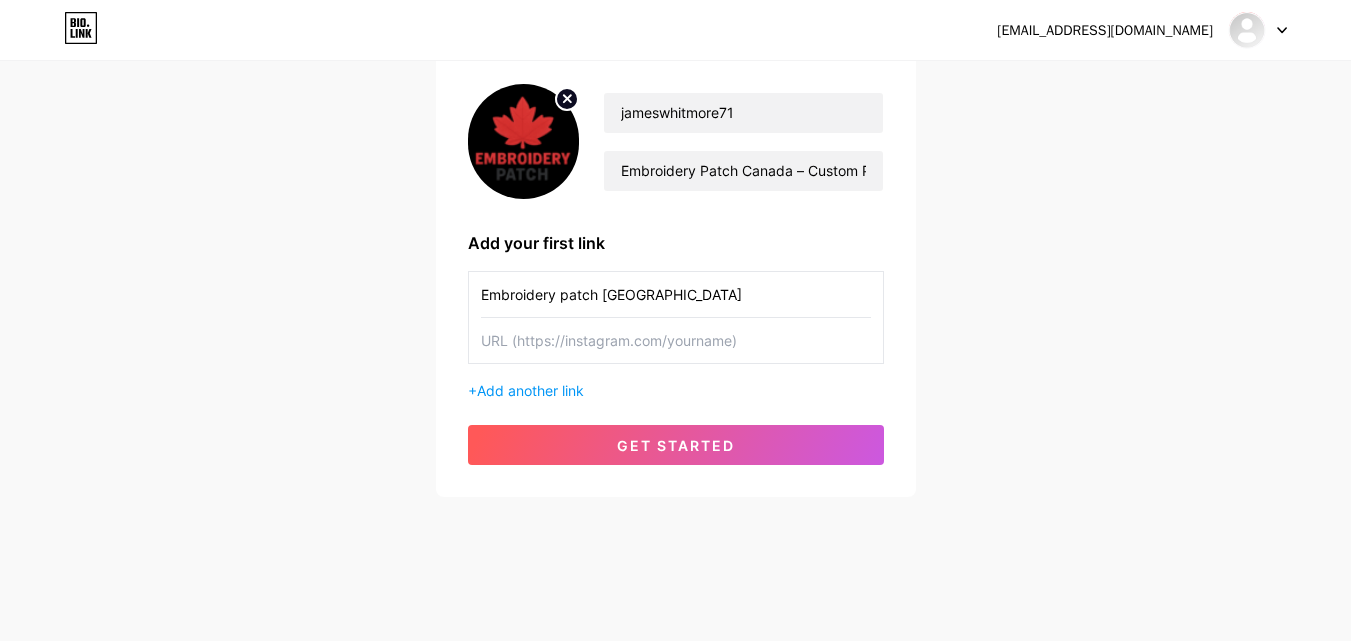paste on "https://www.instagram.com/embroiderypatch.ca?igsh=MWd4dDMwN3A1YnVkeg==" 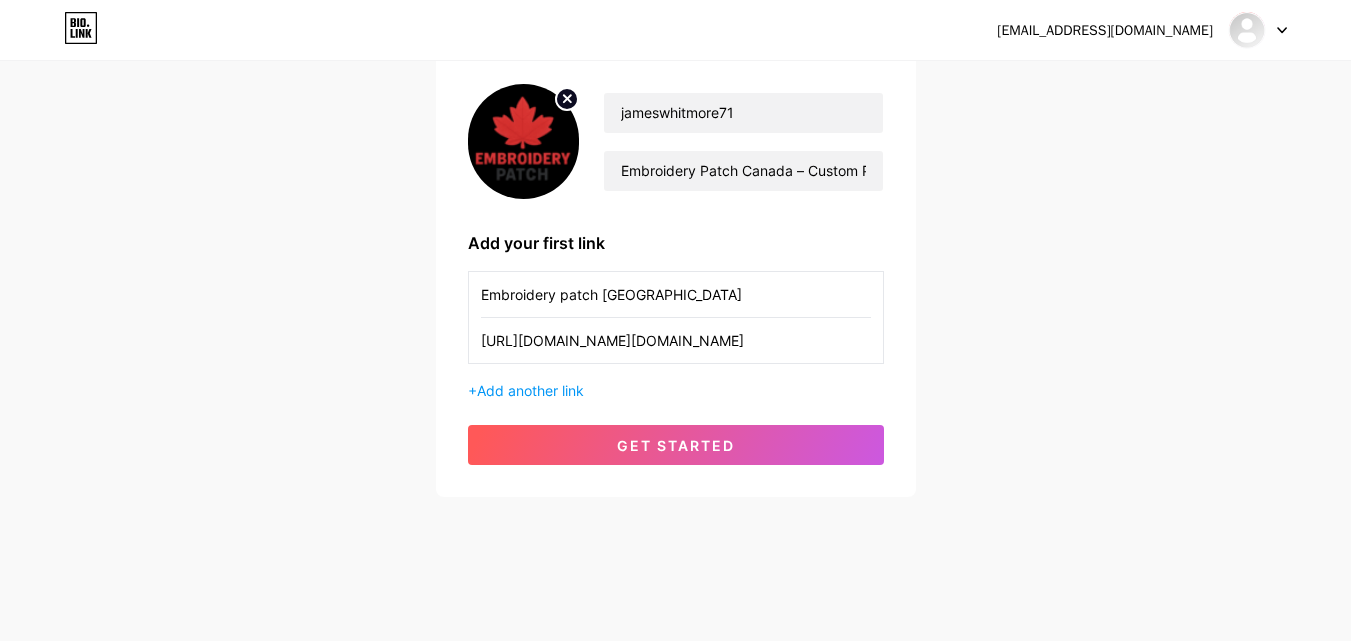 scroll, scrollTop: 0, scrollLeft: 163, axis: horizontal 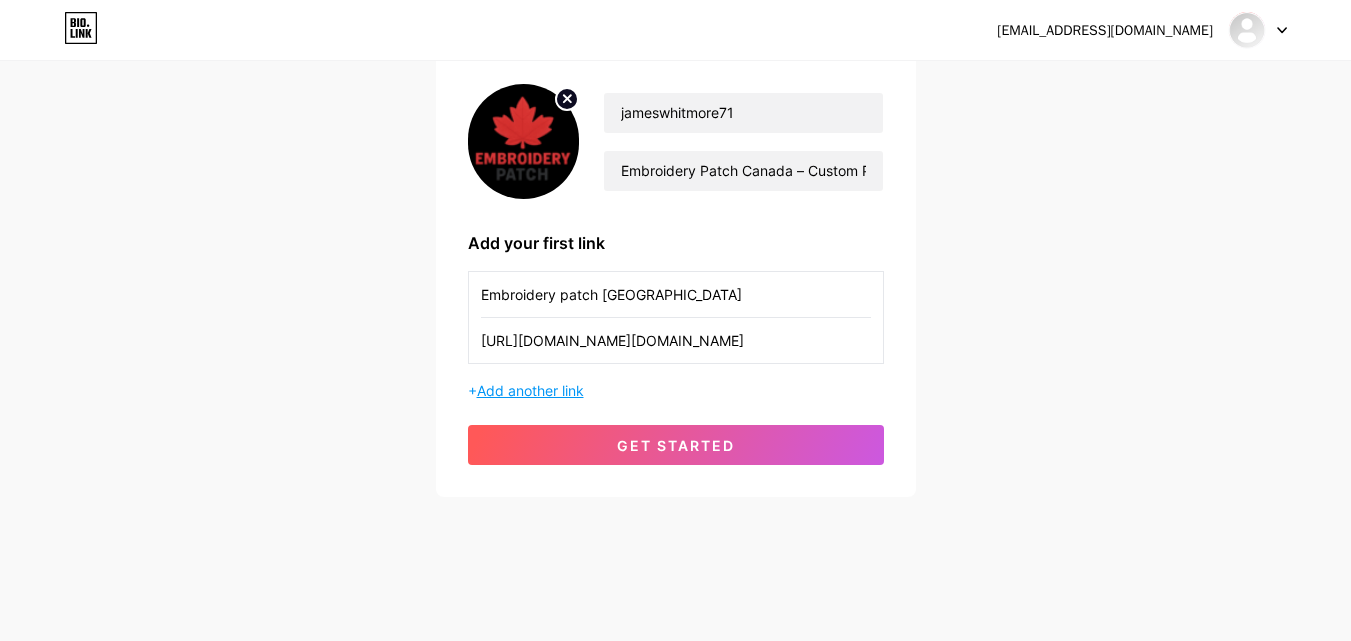 type on "https://www.instagram.com/embroiderypatch.ca?igsh=MWd4dDMwN3A1YnVkeg==" 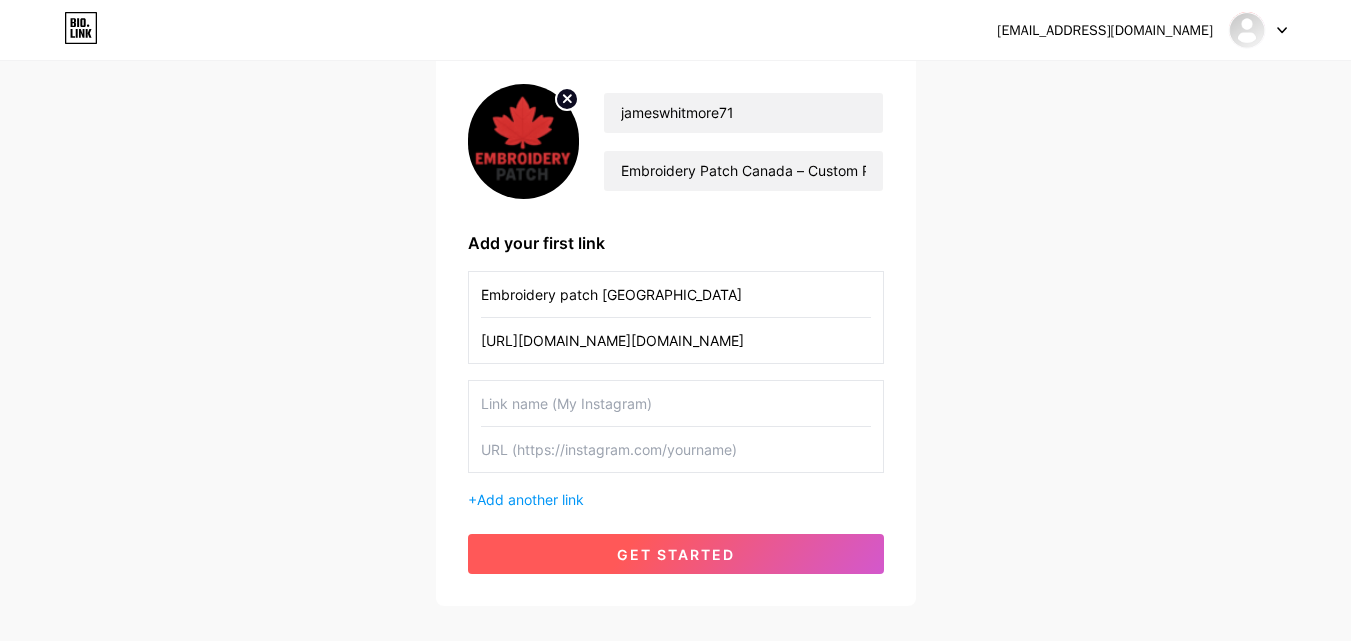 click on "get started" at bounding box center [676, 554] 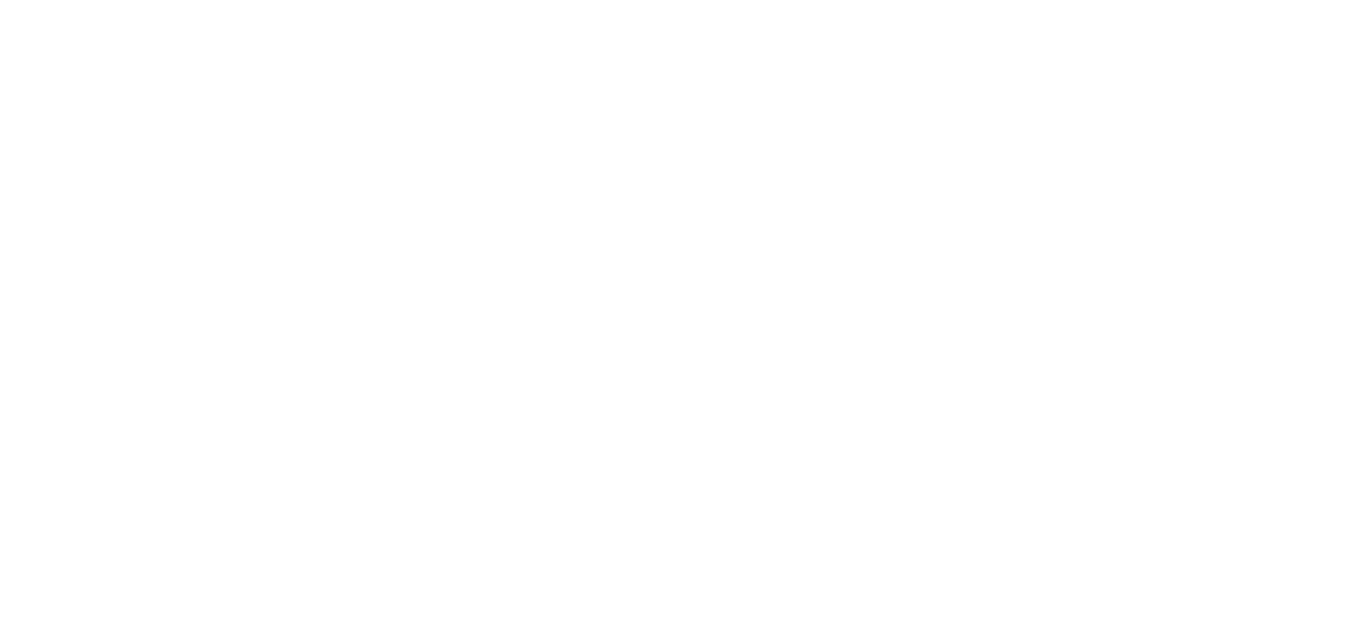 scroll, scrollTop: 0, scrollLeft: 0, axis: both 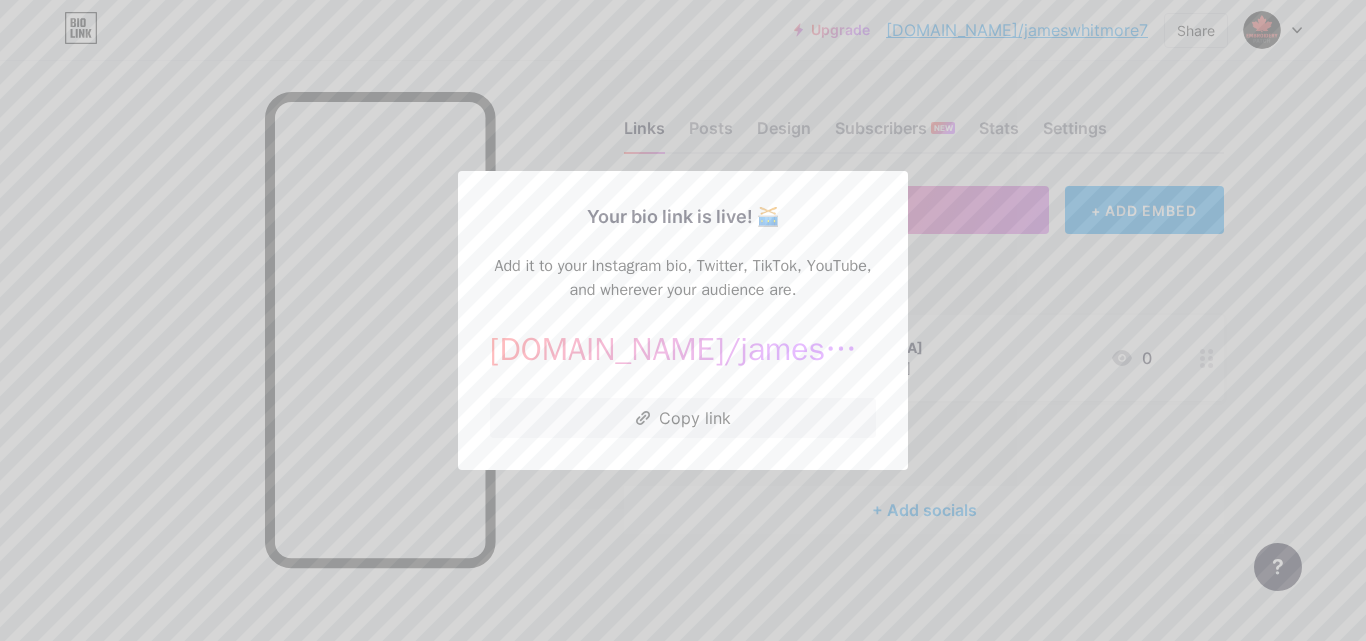 click at bounding box center (683, 320) 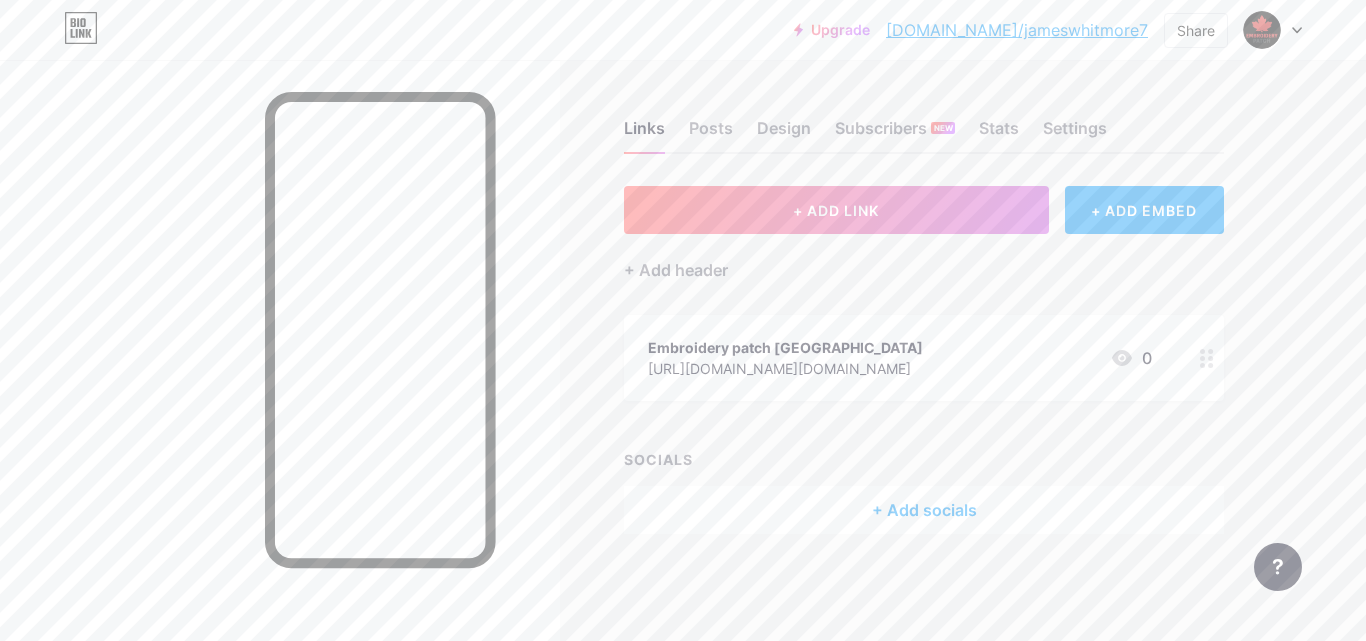 click on "https://www.instagram.com/embroiderypatch.ca?igsh=MWd4dDMwN3A1YnVkeg==" at bounding box center (785, 368) 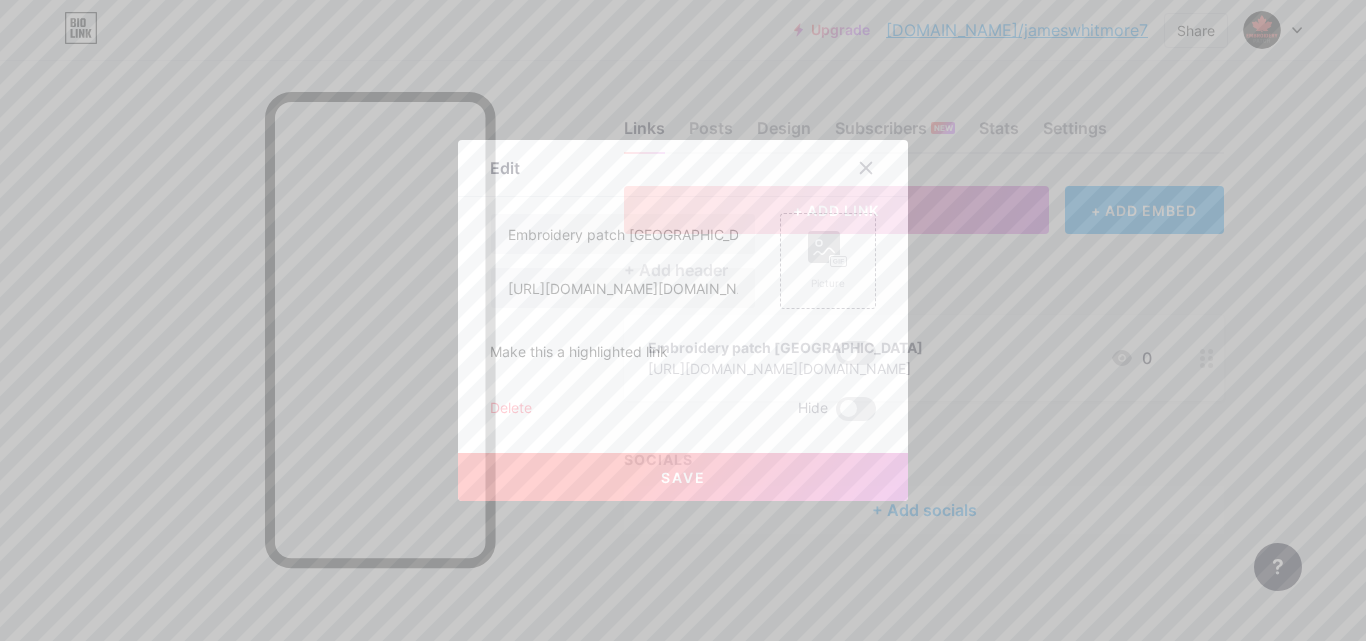 click on "Delete" at bounding box center (511, 409) 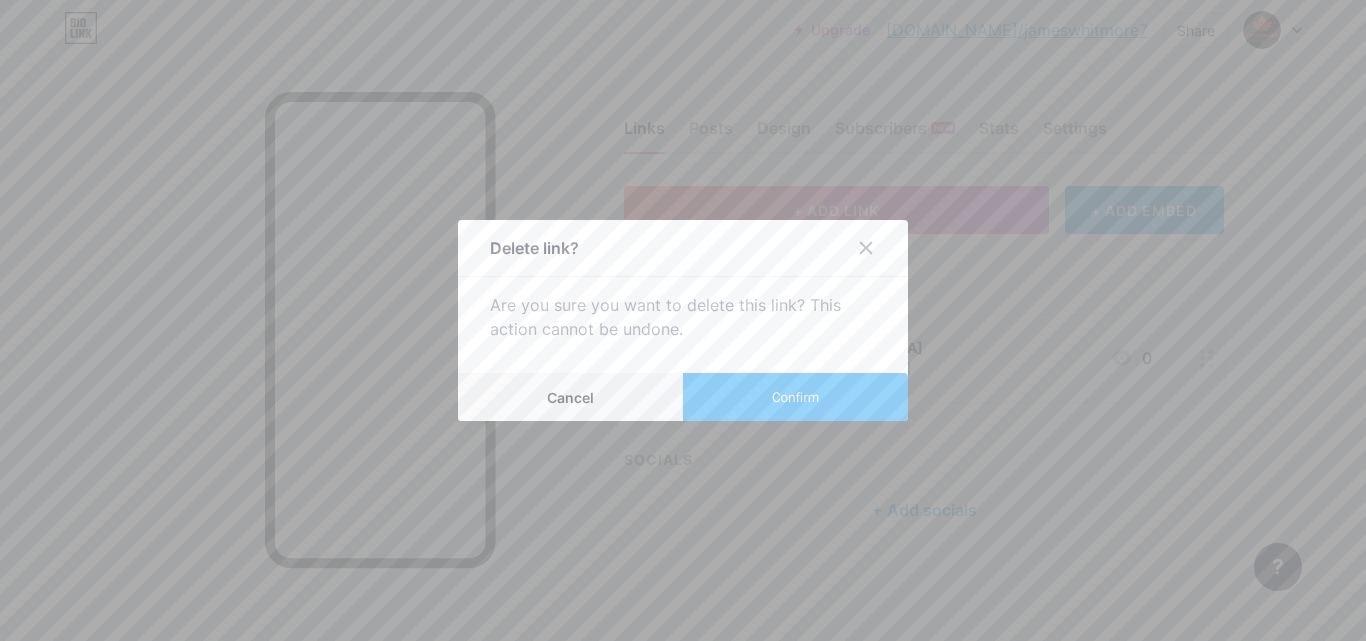 click on "Confirm" at bounding box center [795, 397] 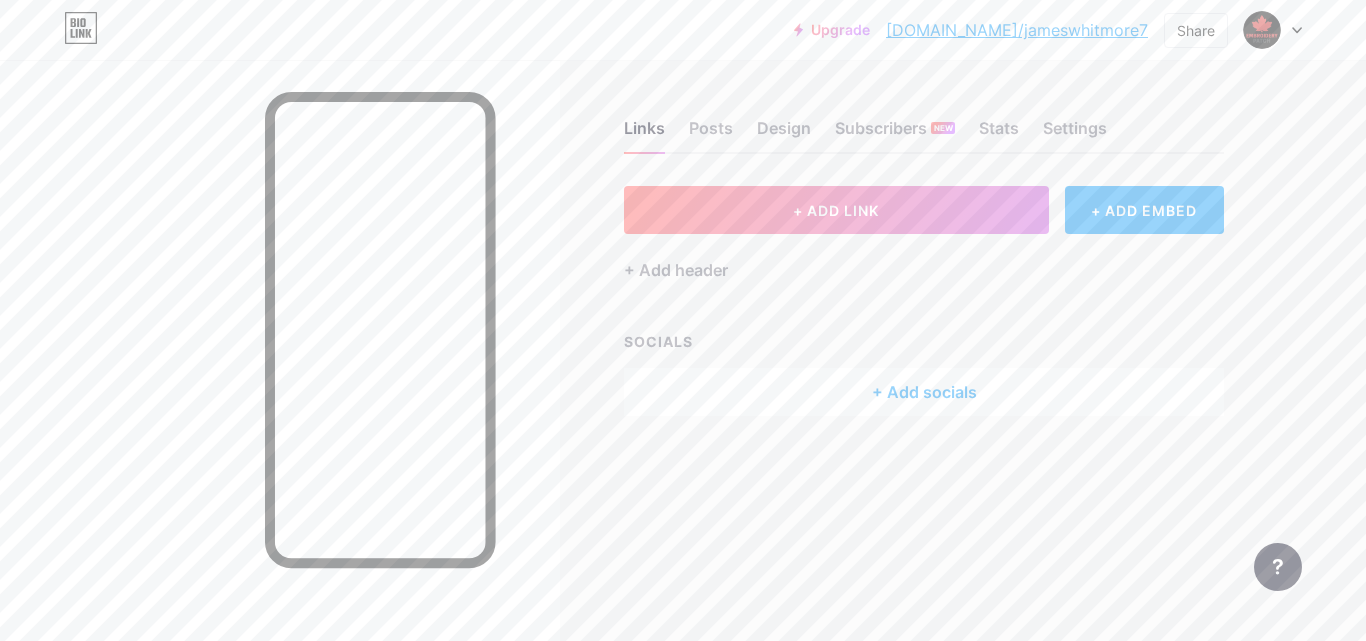 click on "+ Add socials" at bounding box center [924, 392] 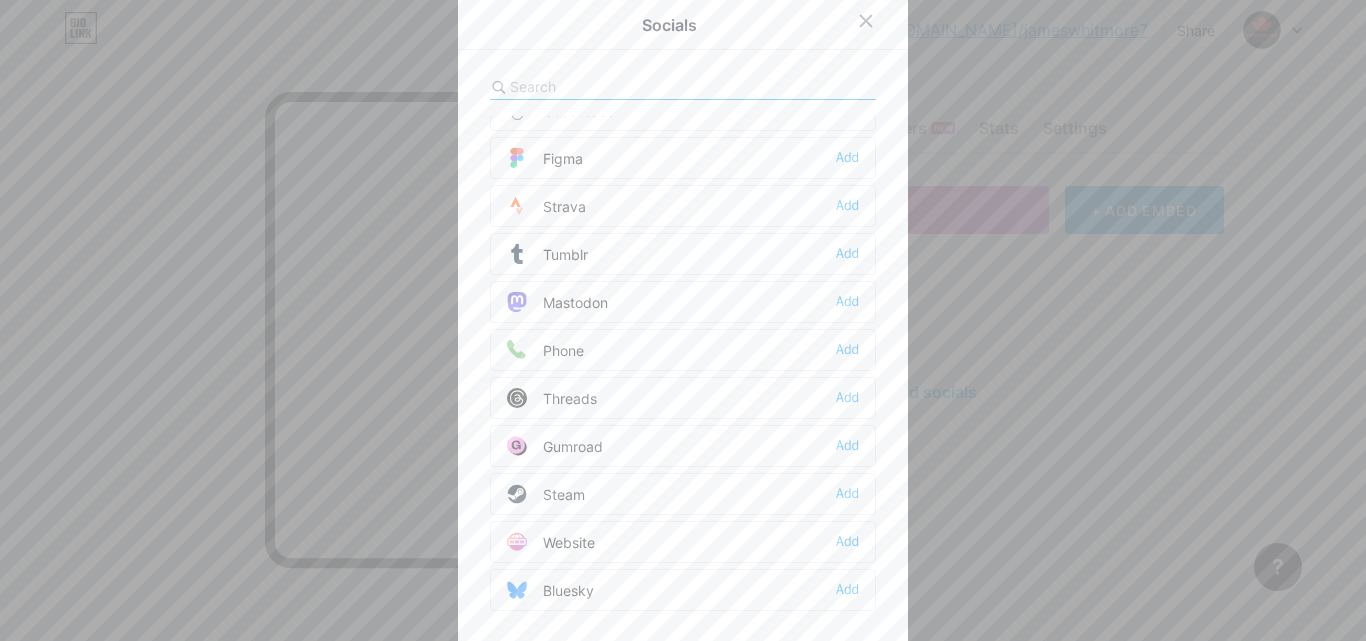 scroll, scrollTop: 1804, scrollLeft: 0, axis: vertical 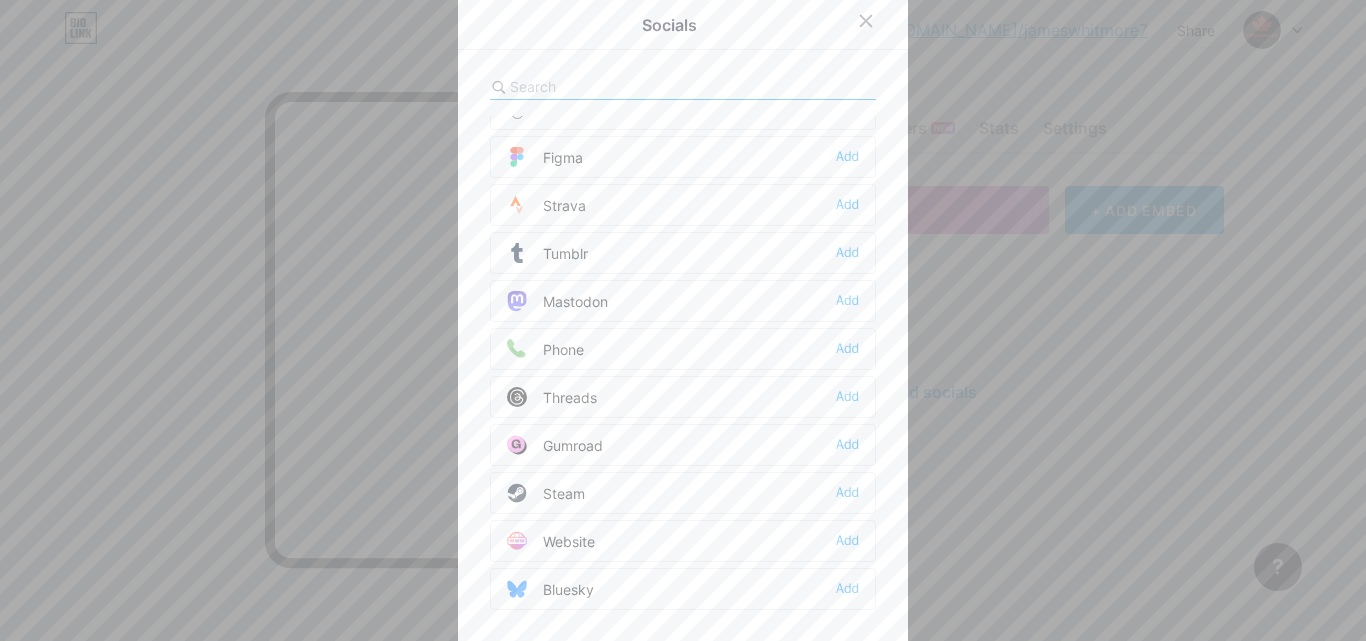 click on "Website" at bounding box center (551, 541) 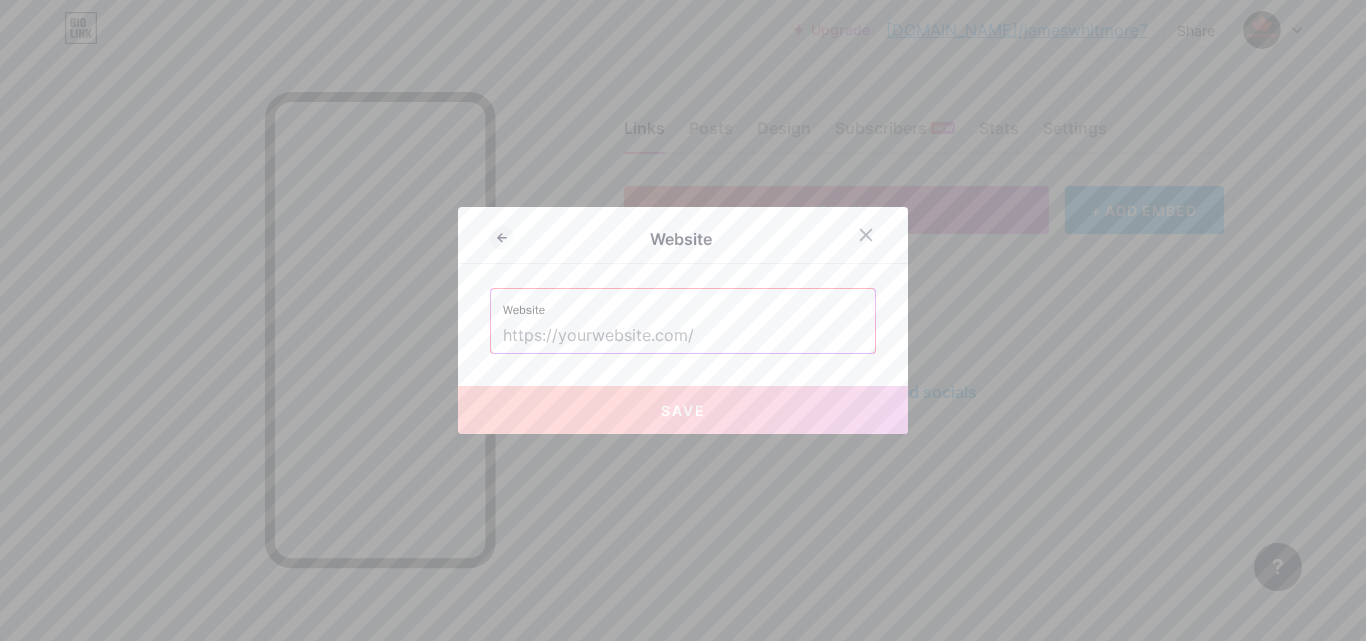 click at bounding box center [683, 336] 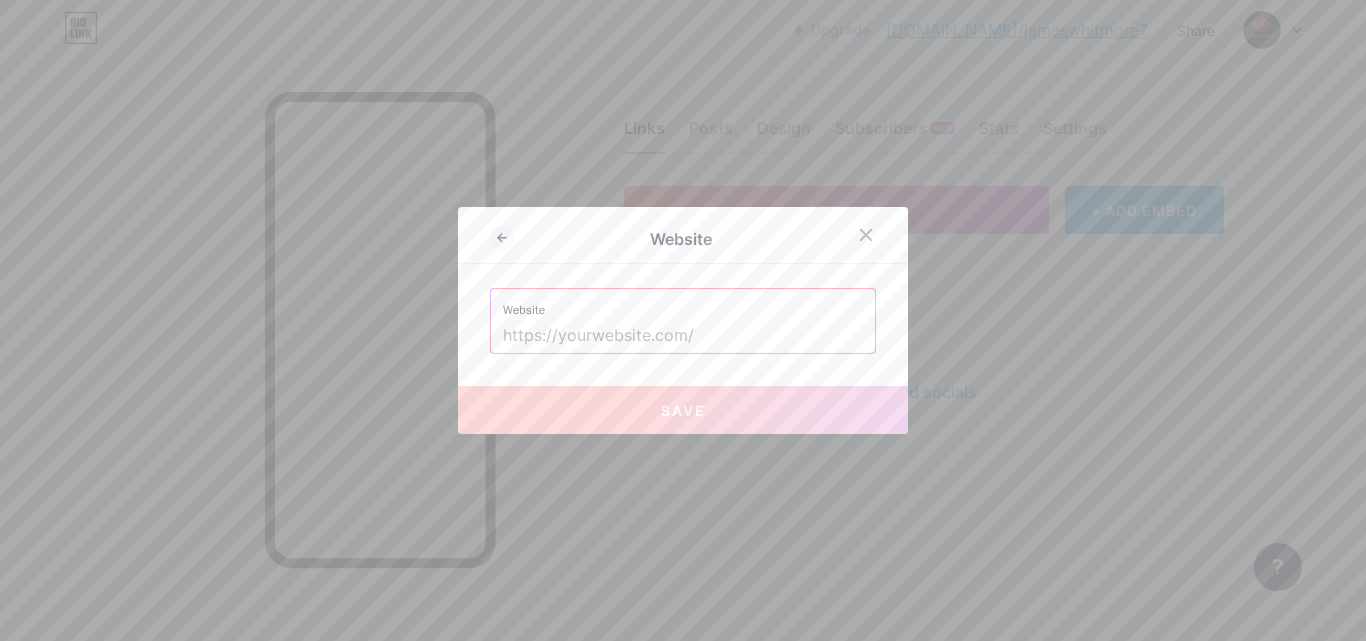 paste on "[URL][DOMAIN_NAME]" 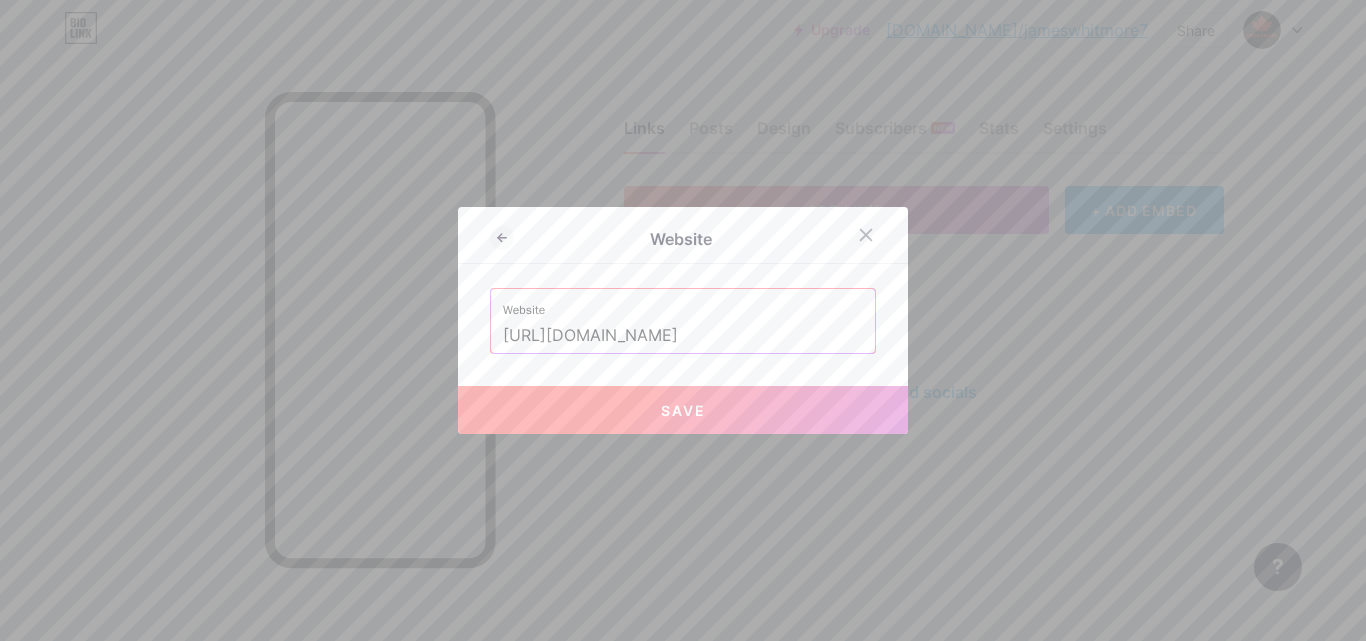 type on "https://embroiderypatch.ca" 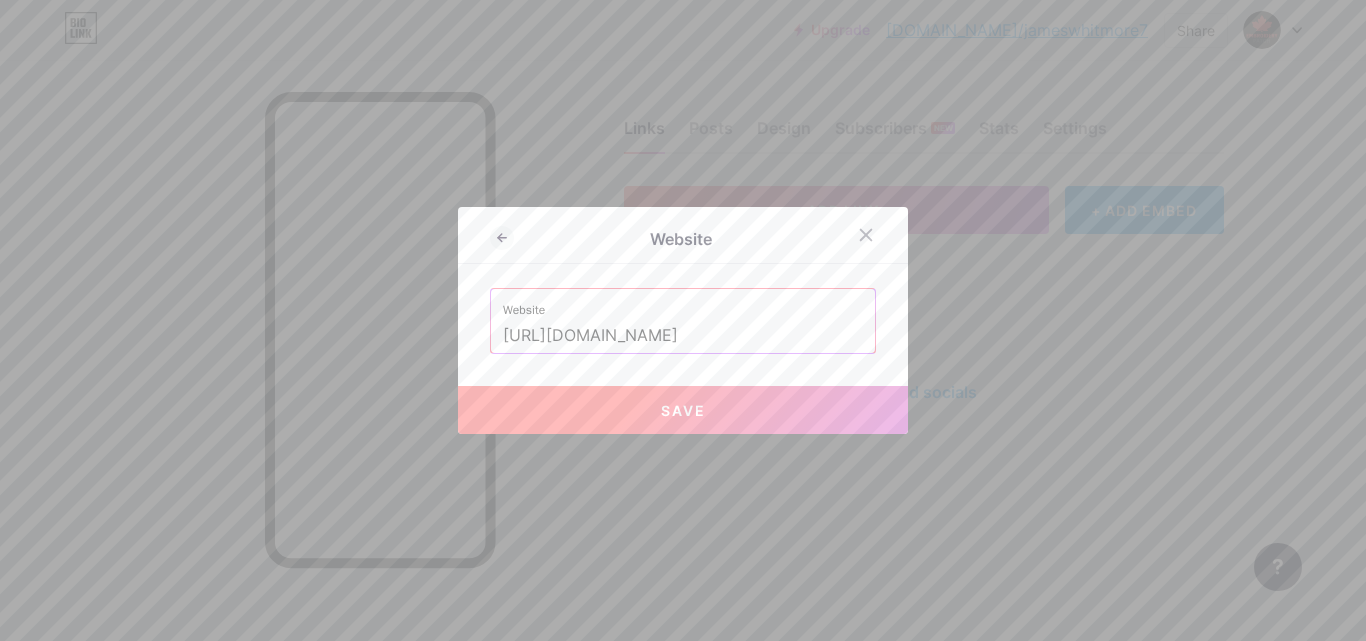 click at bounding box center [683, 320] 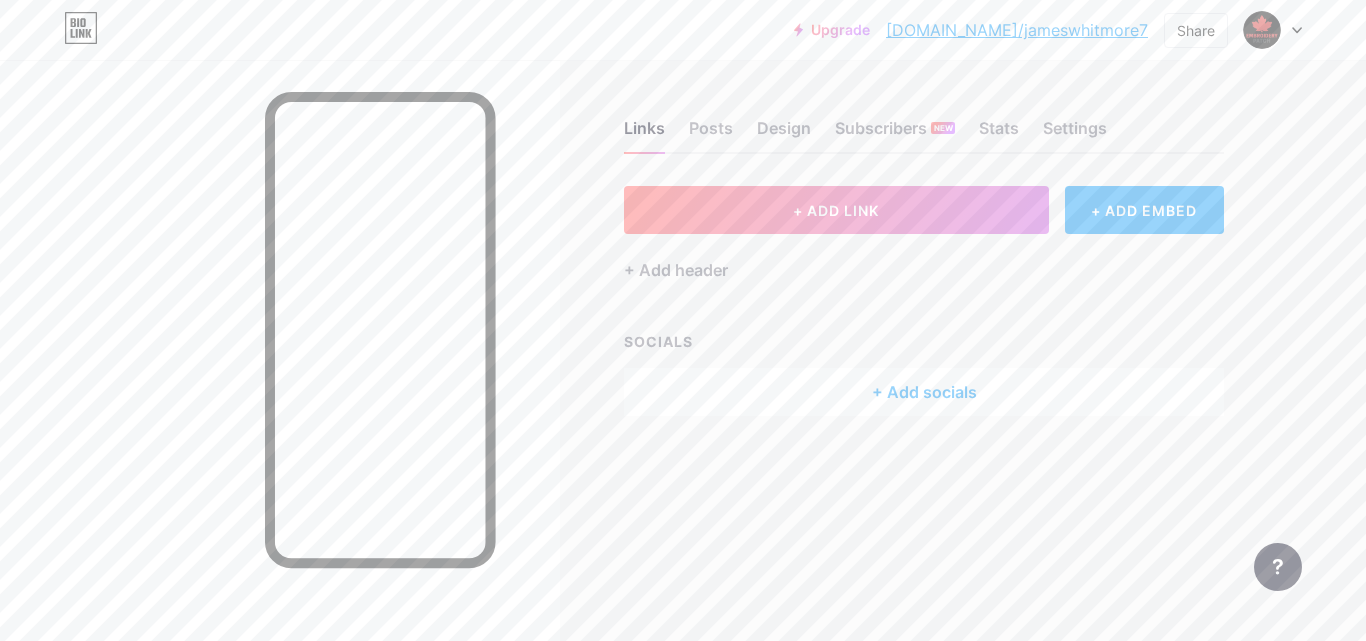 click on "+ Add socials" at bounding box center (924, 392) 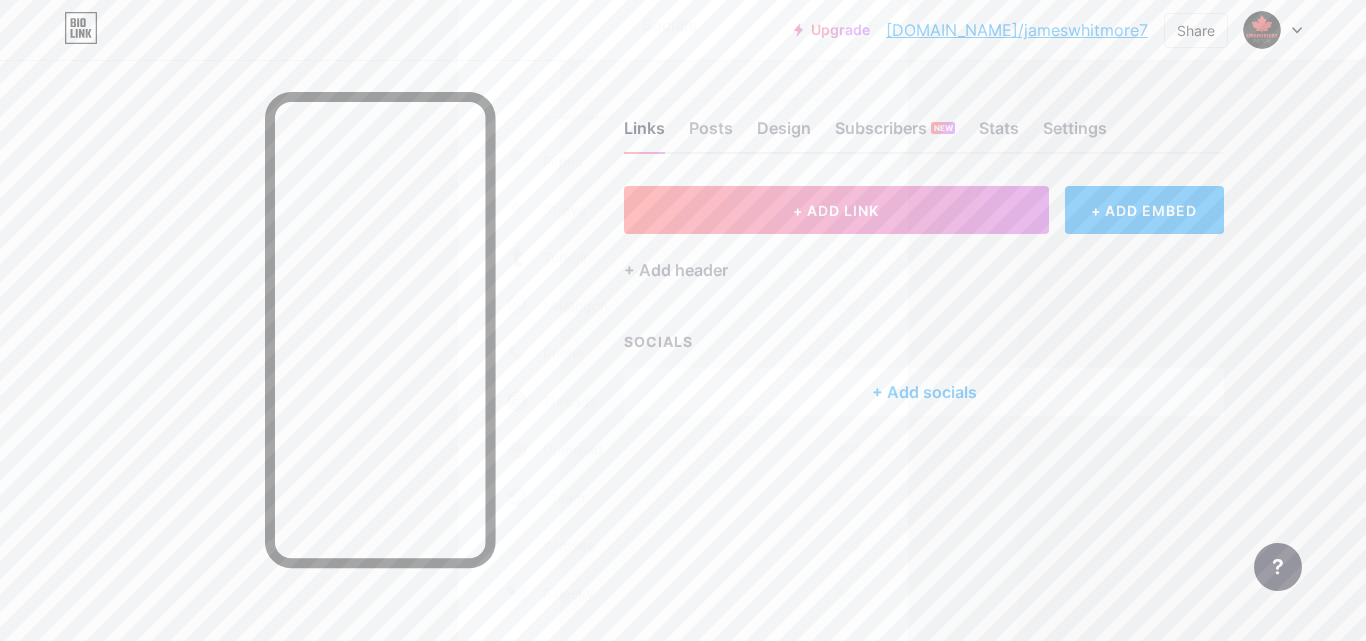 scroll, scrollTop: 1804, scrollLeft: 0, axis: vertical 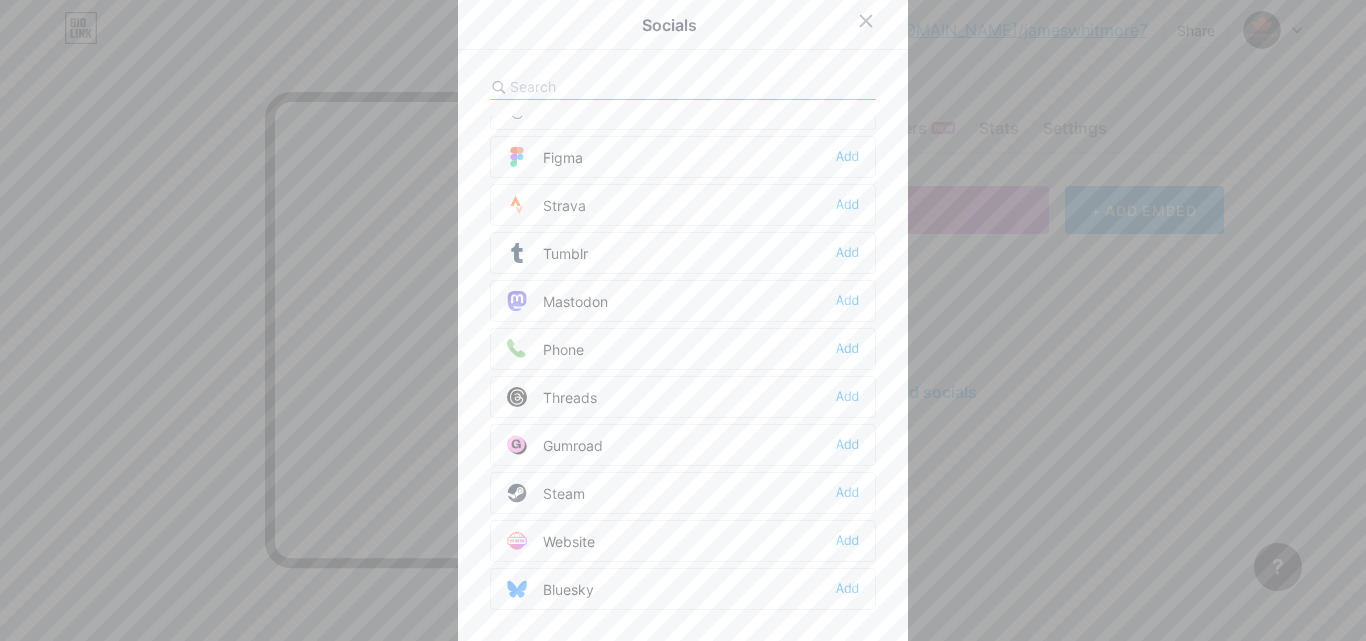 click on "Website
Add" at bounding box center (683, 541) 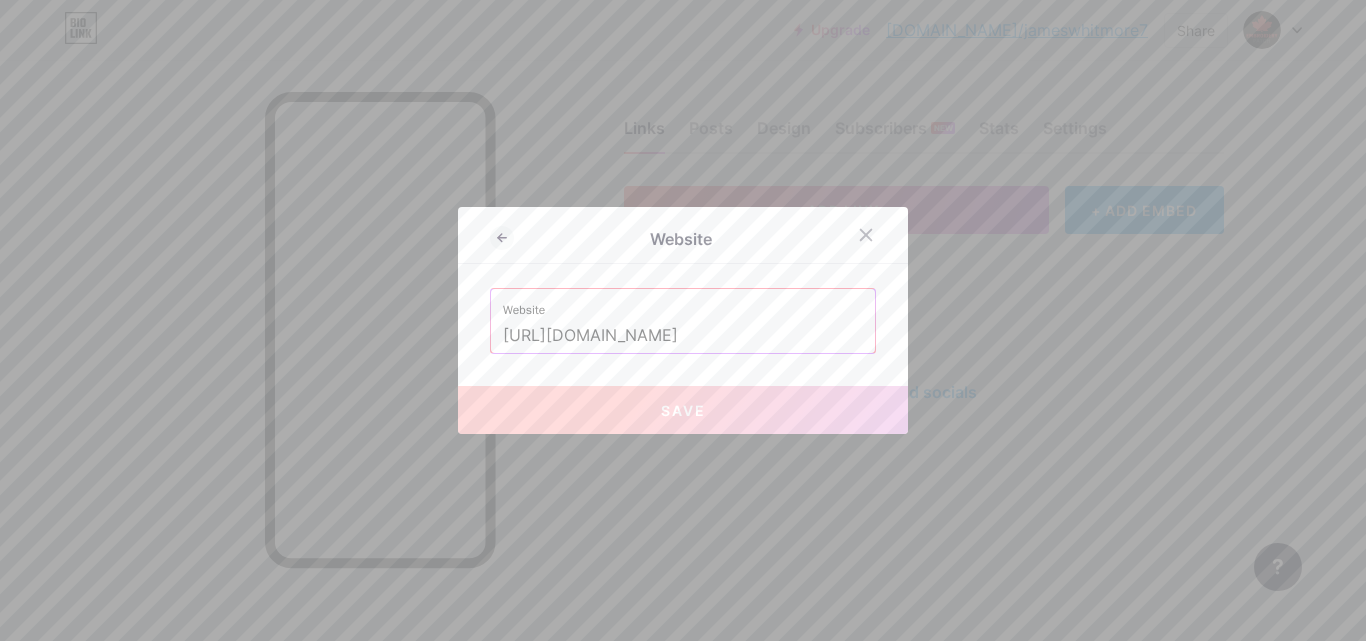 click on "Save" at bounding box center (683, 410) 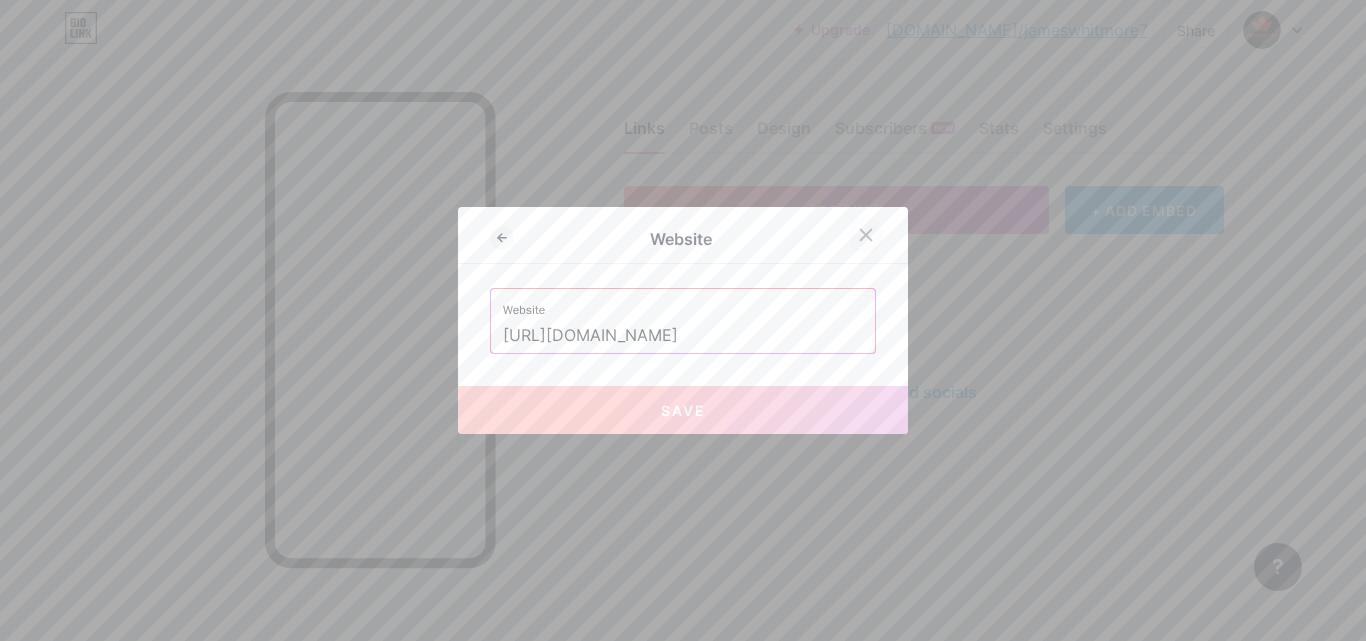 click 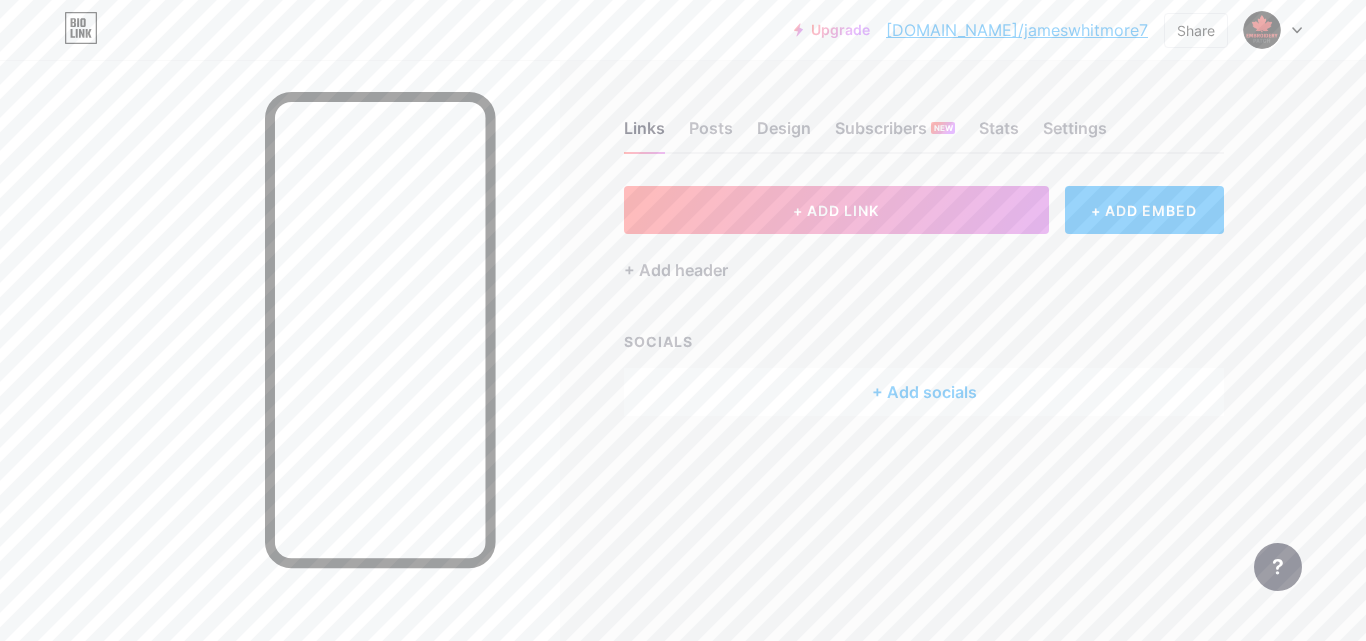 click at bounding box center [1273, 30] 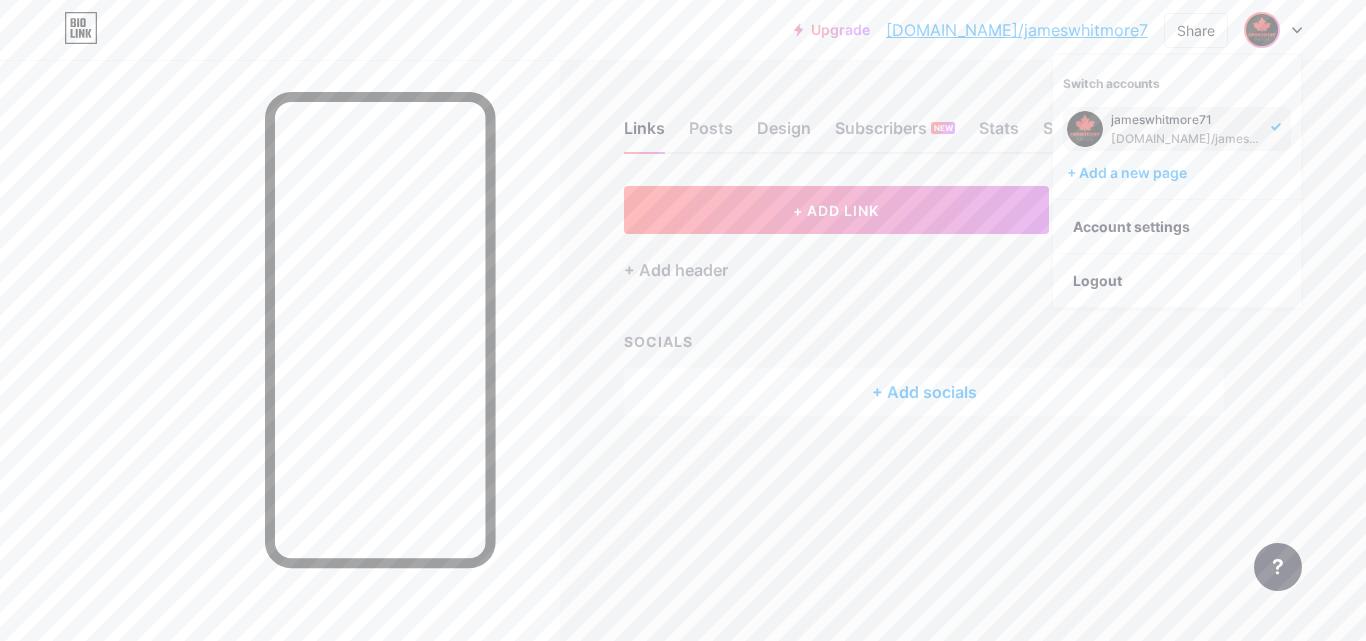 click on "[DOMAIN_NAME]/jameswhitmore7" at bounding box center (1188, 139) 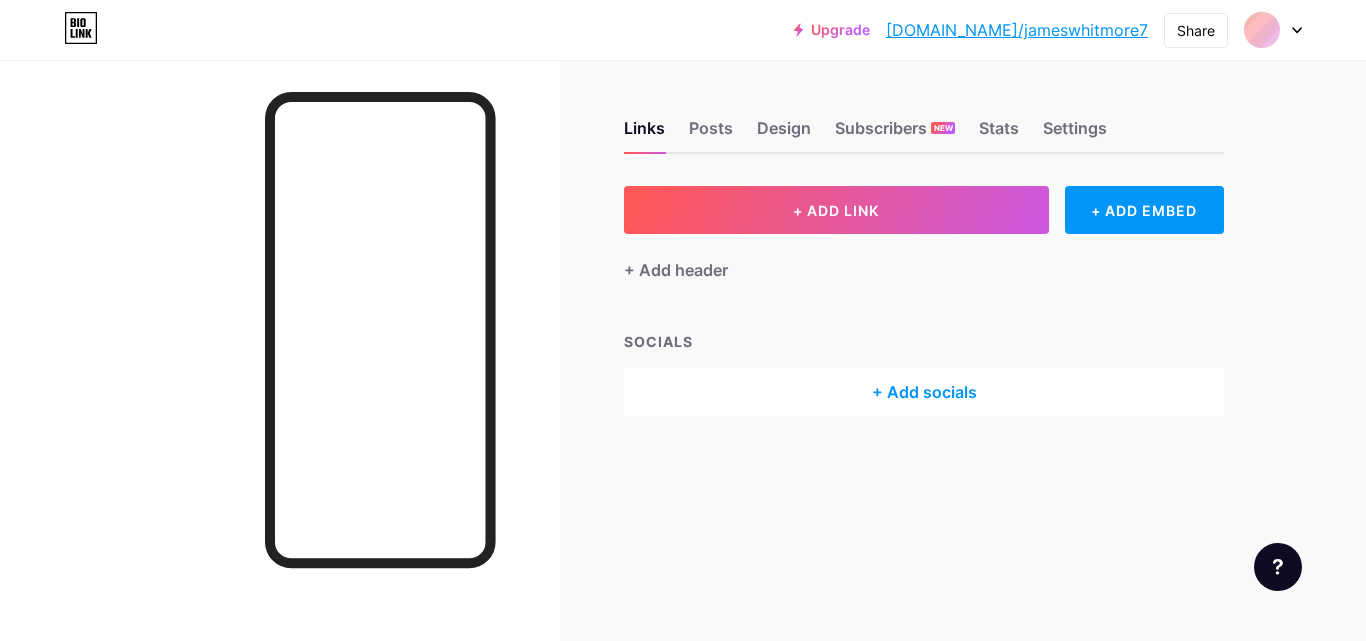scroll, scrollTop: 0, scrollLeft: 0, axis: both 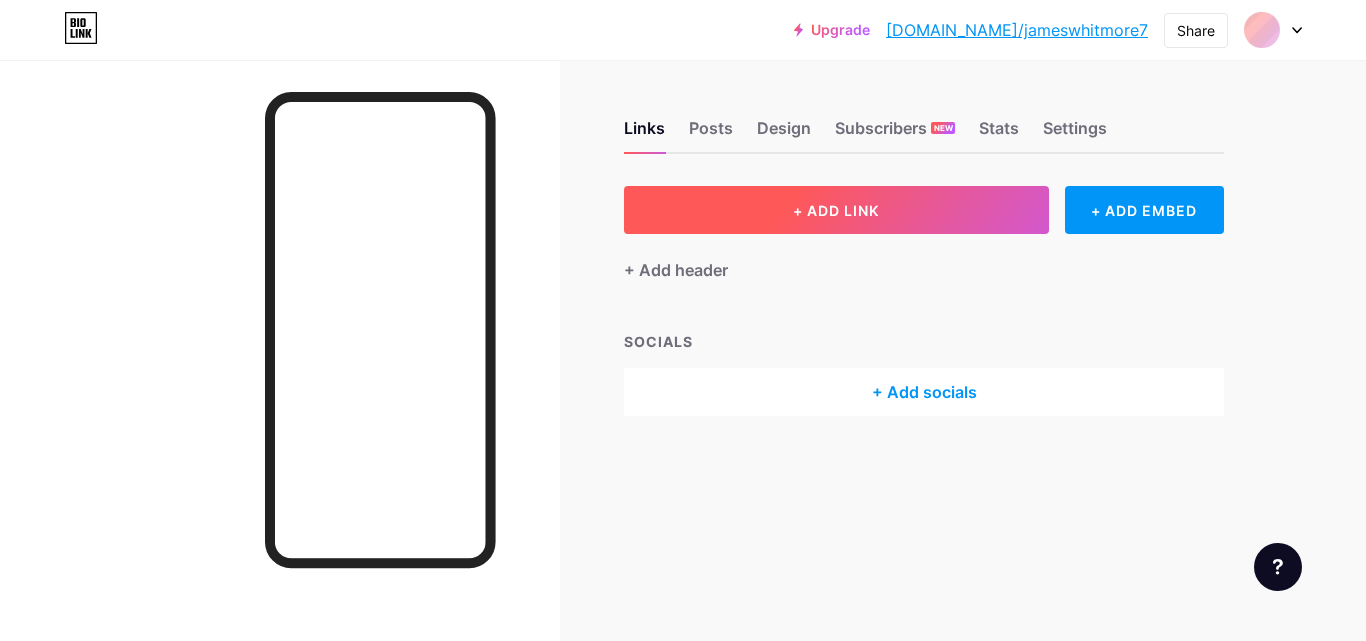 click on "+ ADD LINK" at bounding box center (836, 210) 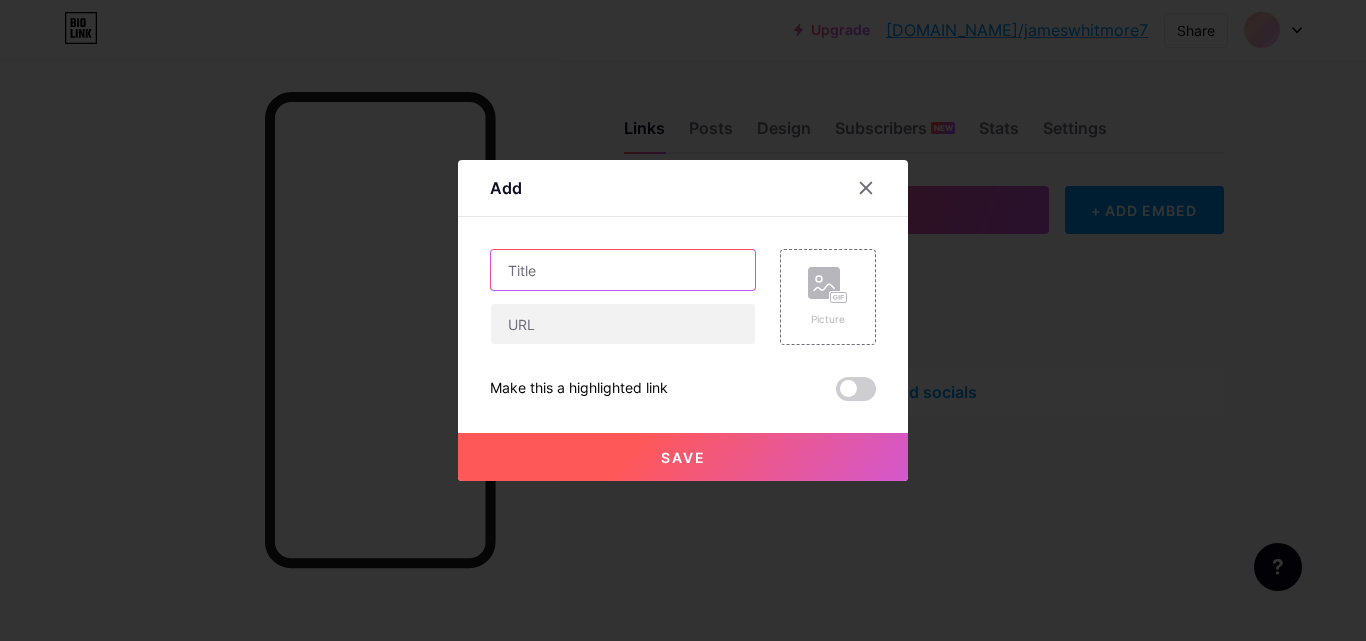 click at bounding box center [623, 270] 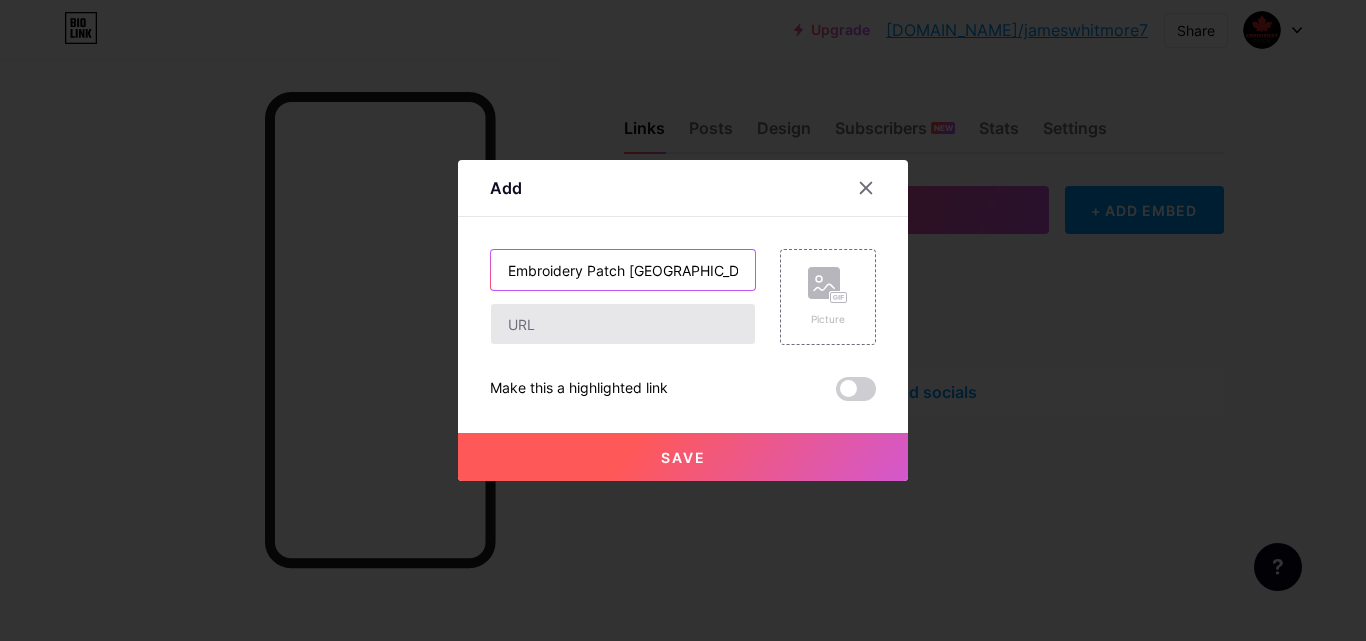 type on "Embroidery Patch [GEOGRAPHIC_DATA]" 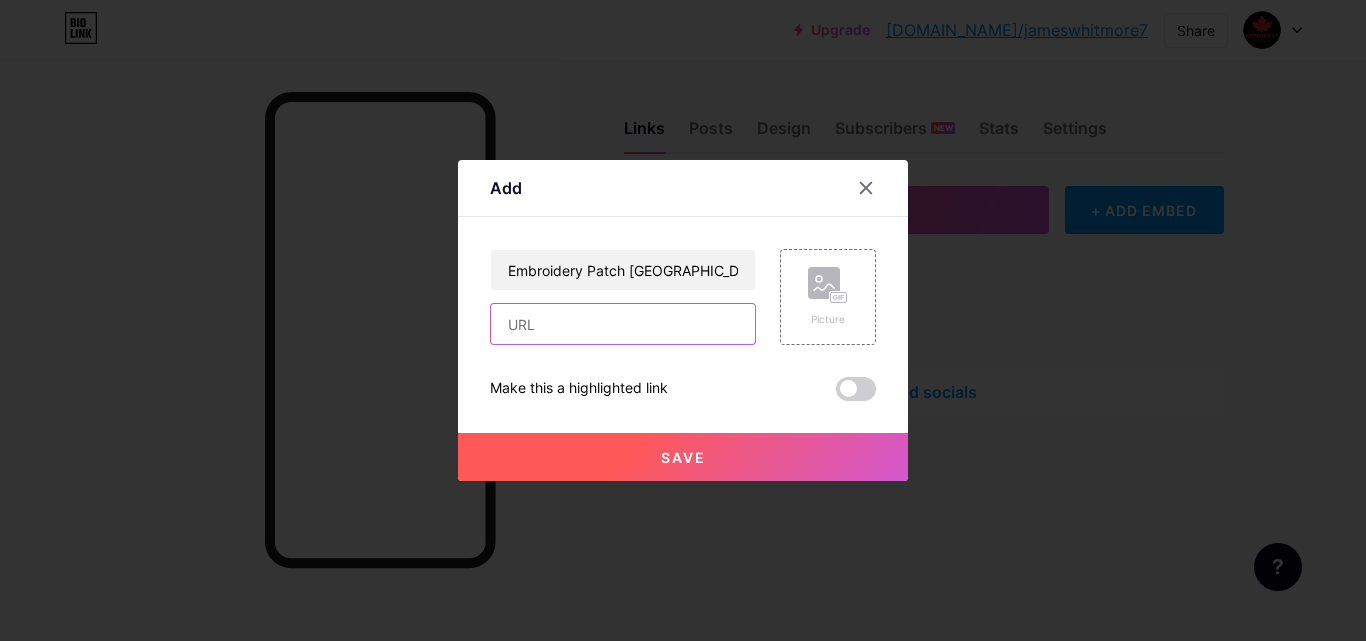 click at bounding box center (623, 324) 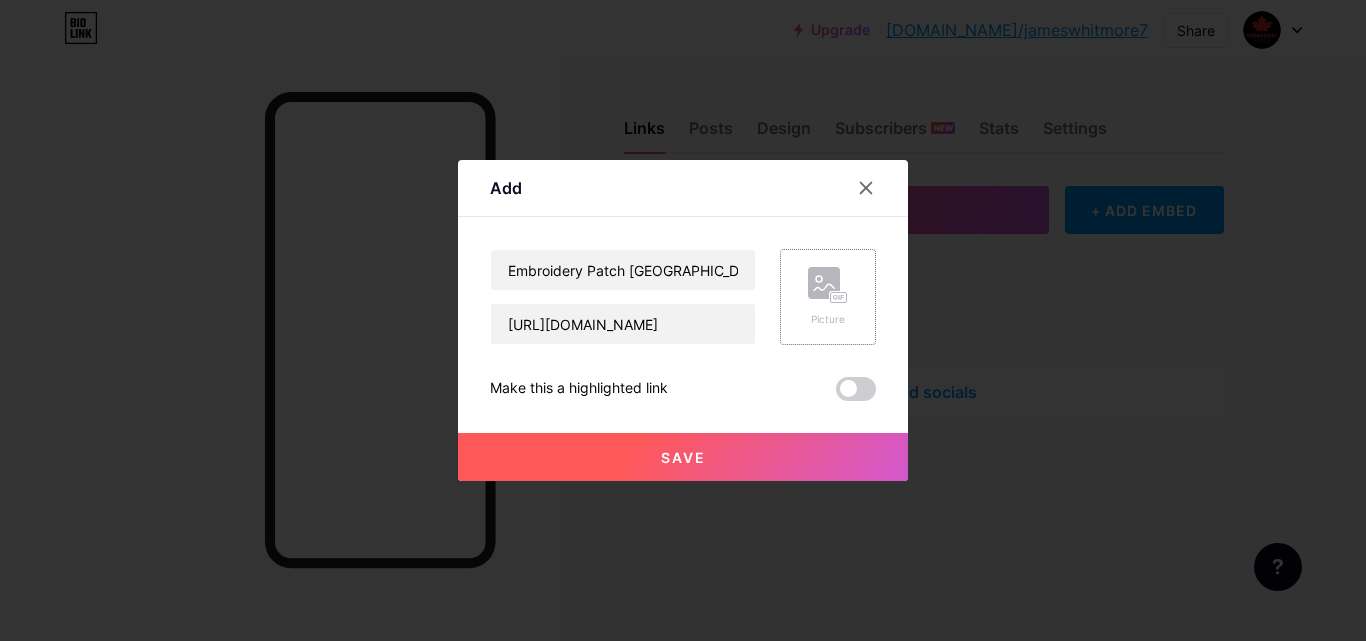 click 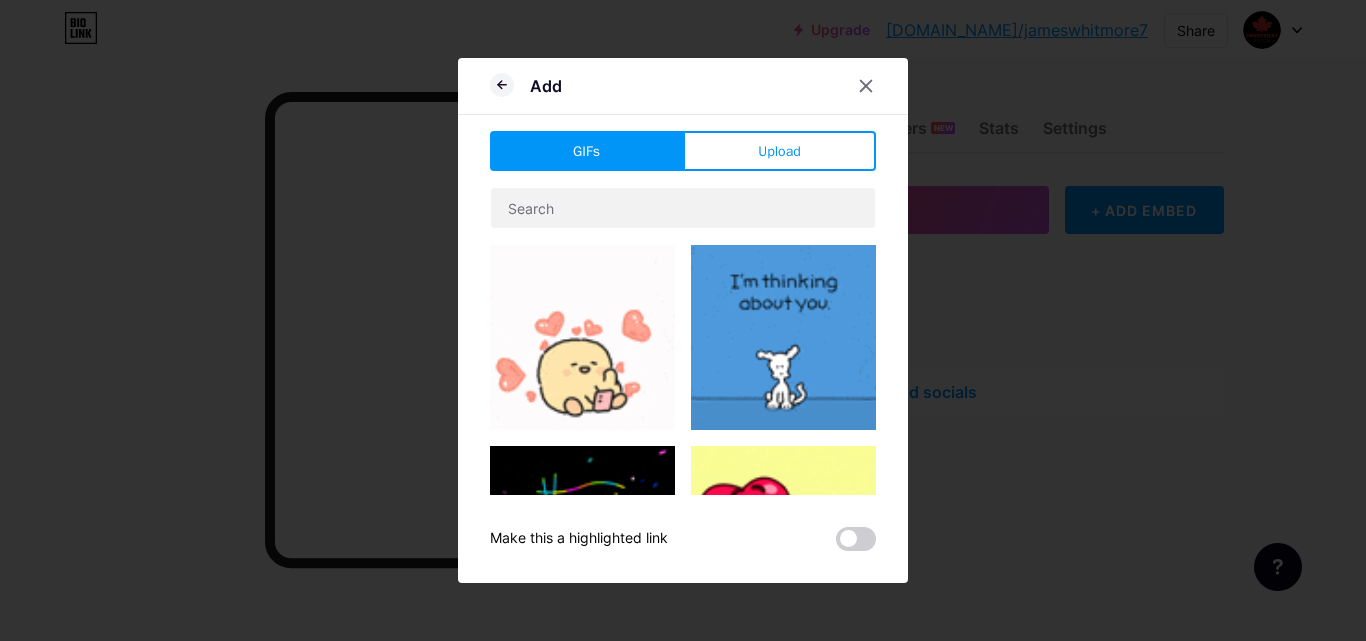 click on "Add       GIFs     Upload       Content
YouTube
Play YouTube video without leaving your page.
ADD
Vimeo
Play Vimeo video without leaving your page.
ADD
Tiktok
Grow your TikTok following
ADD
Tweet
Embed a tweet.
ADD
Reddit
Showcase your Reddit profile
ADD
Spotify
Embed Spotify to play the preview of a track.
ADD
Twitch
Play Twitch video without leaving your page.
ADD
ADD" at bounding box center [683, 320] 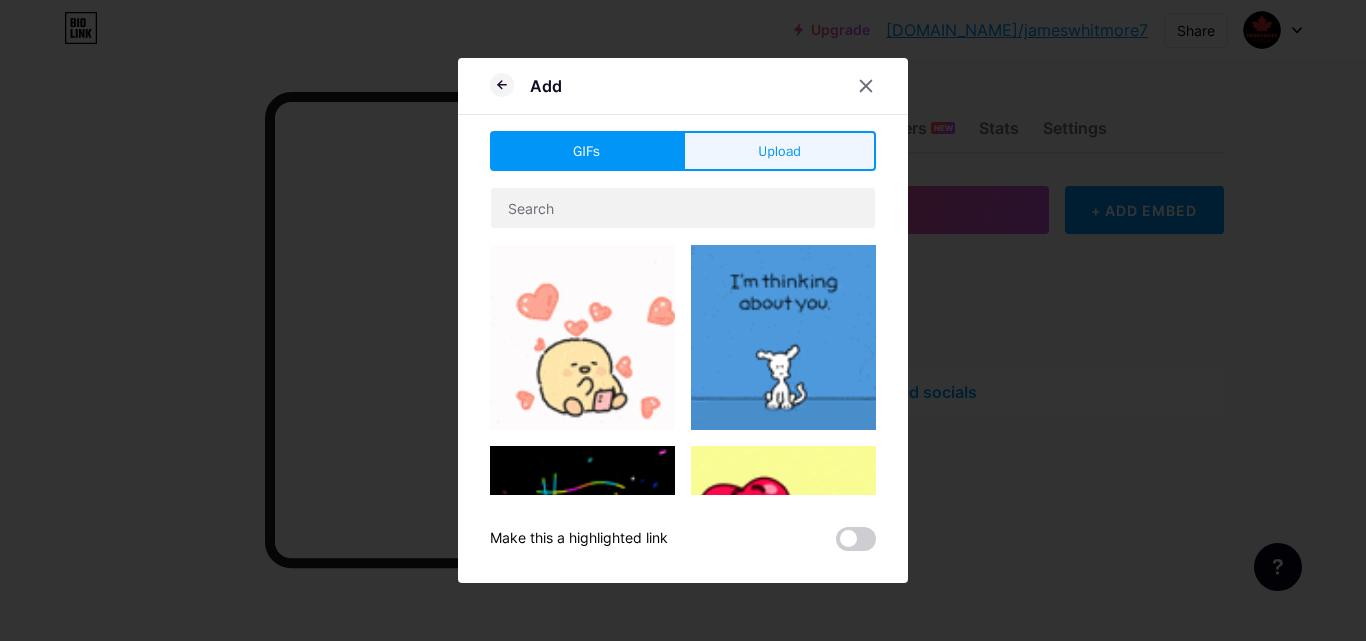 click on "Upload" at bounding box center [779, 151] 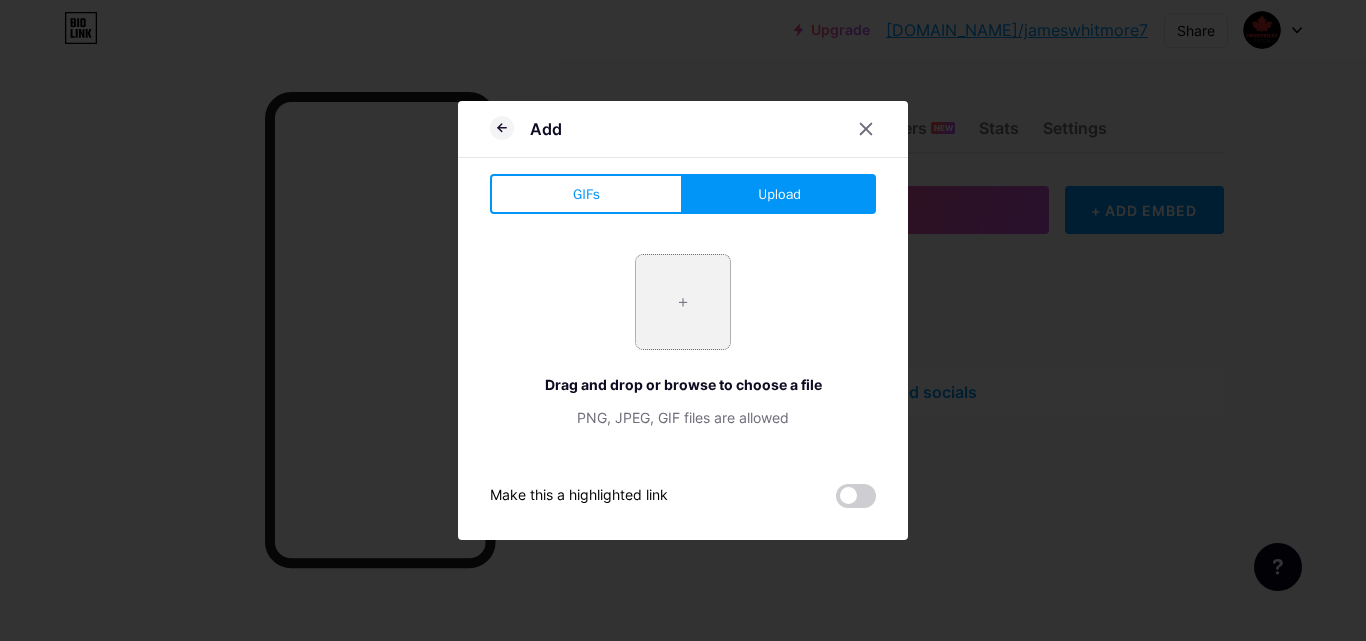click at bounding box center [683, 302] 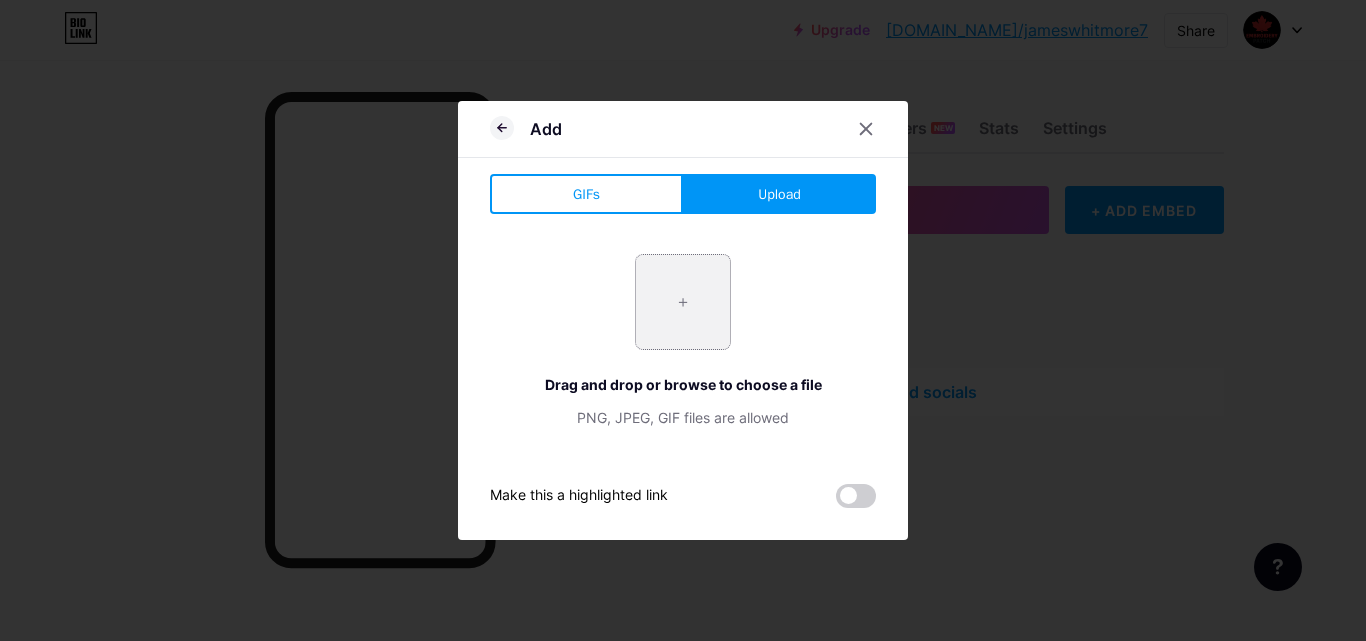 type on "C:\fakepath\canada.jpg" 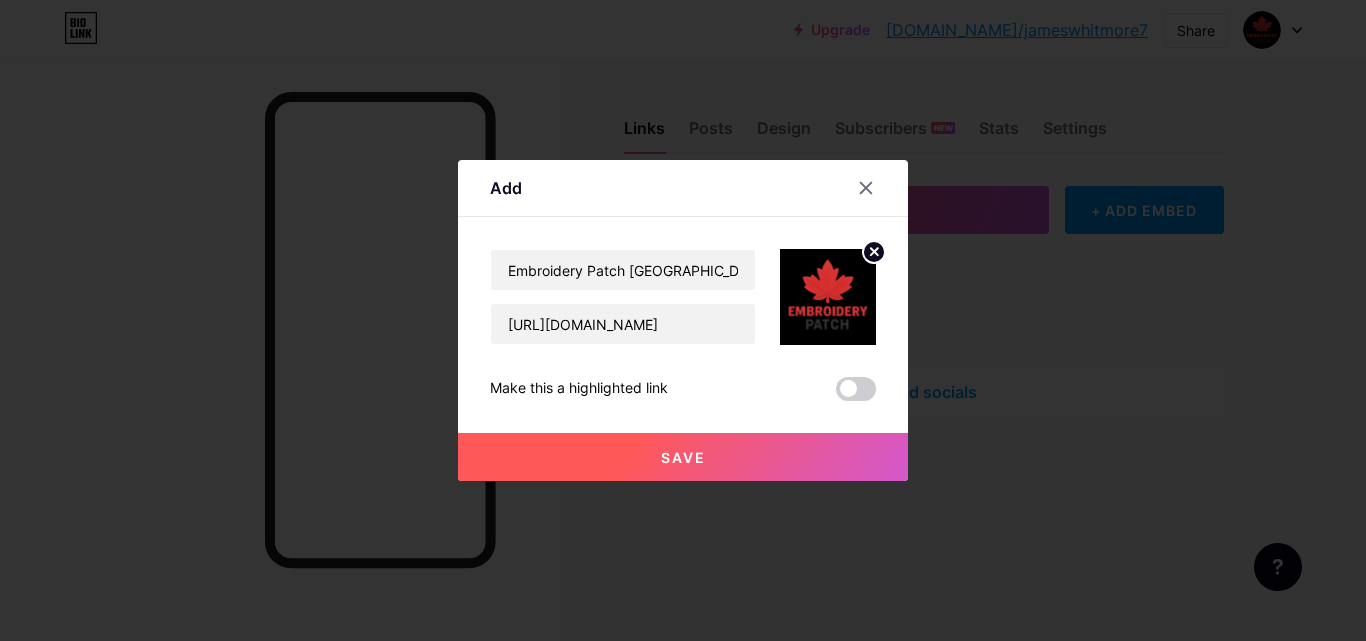click on "Save" at bounding box center [683, 457] 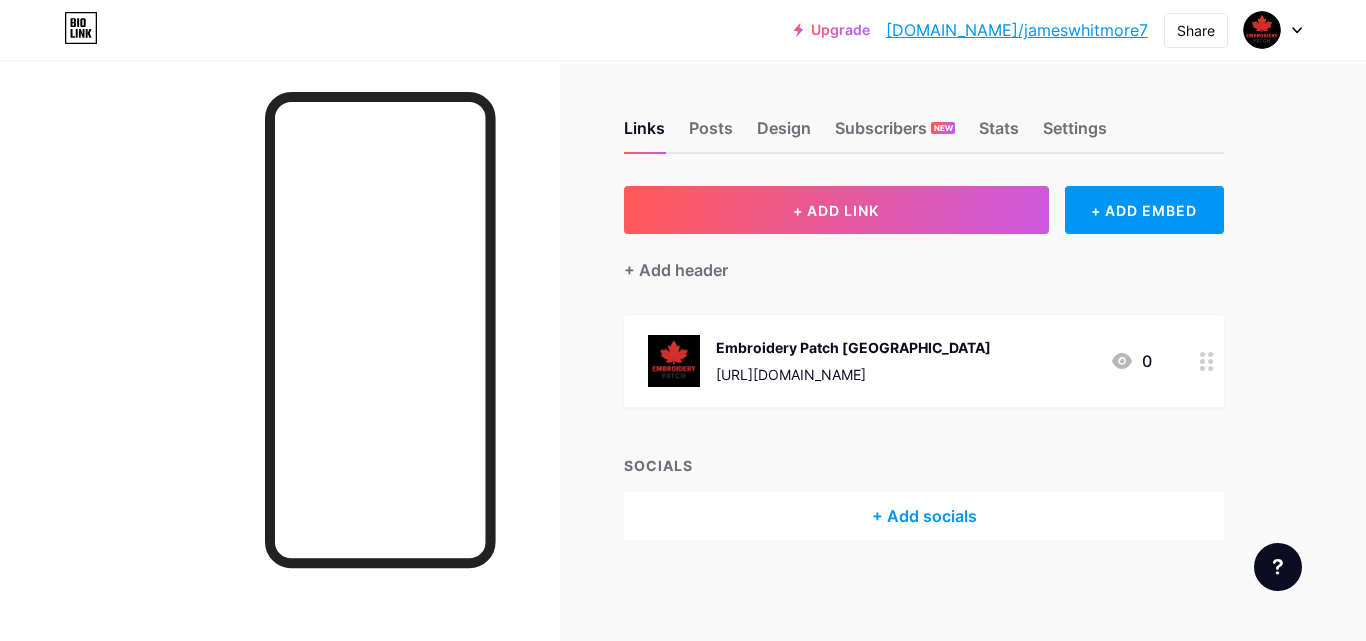 click on "[DOMAIN_NAME]/jameswhitmore7" at bounding box center [1017, 30] 